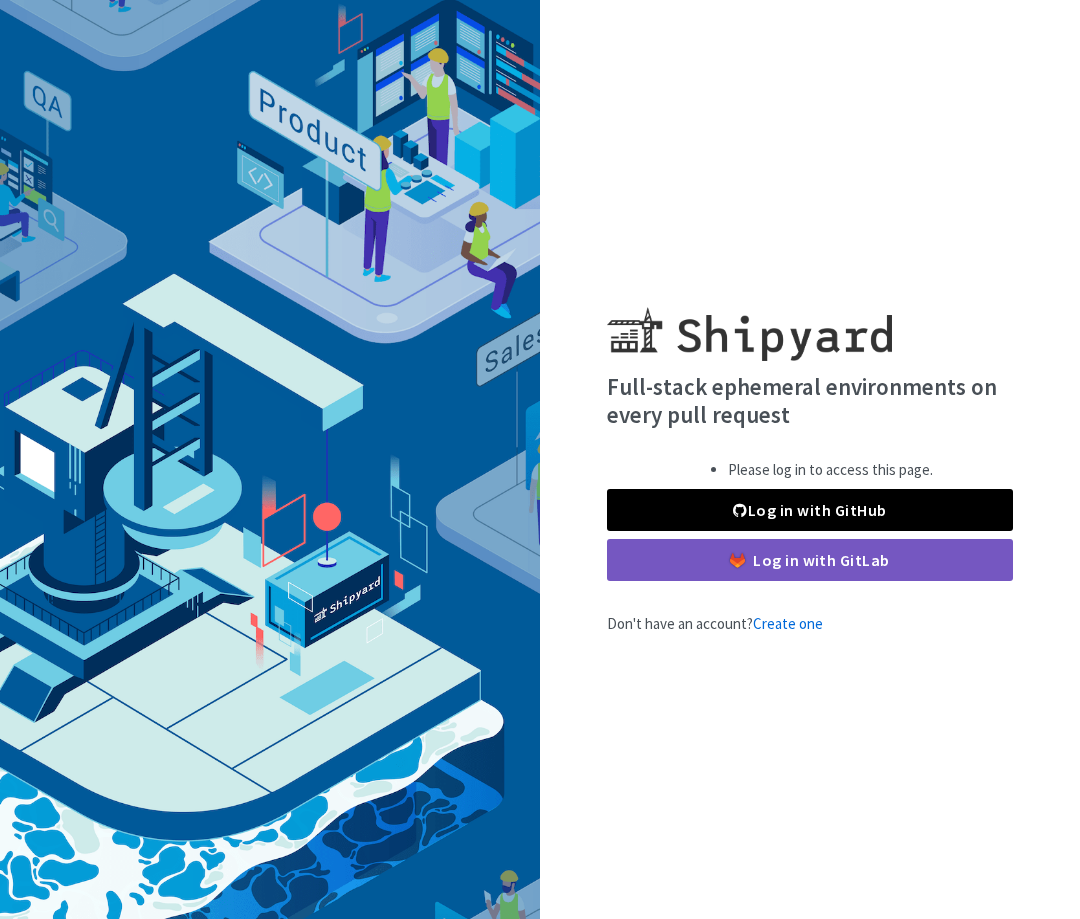 scroll, scrollTop: 0, scrollLeft: 0, axis: both 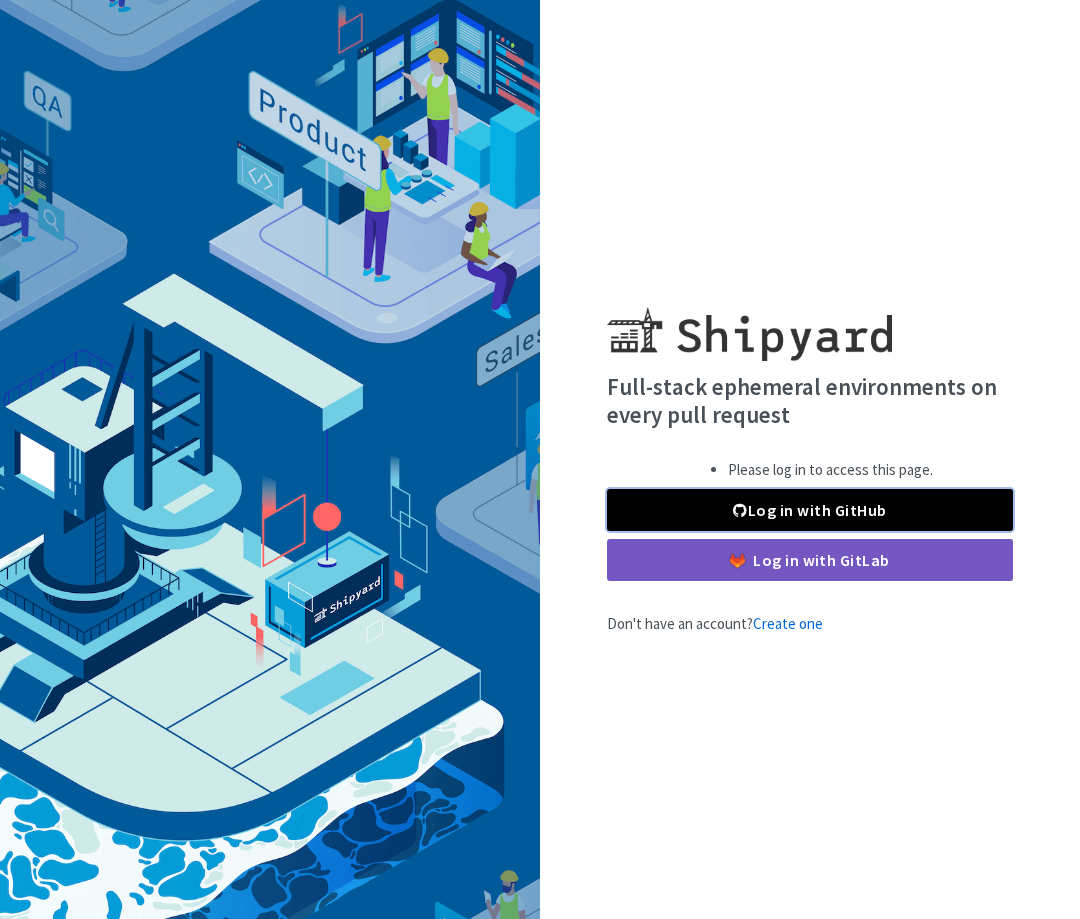 click on "Log in with
GitHub" at bounding box center [810, 510] 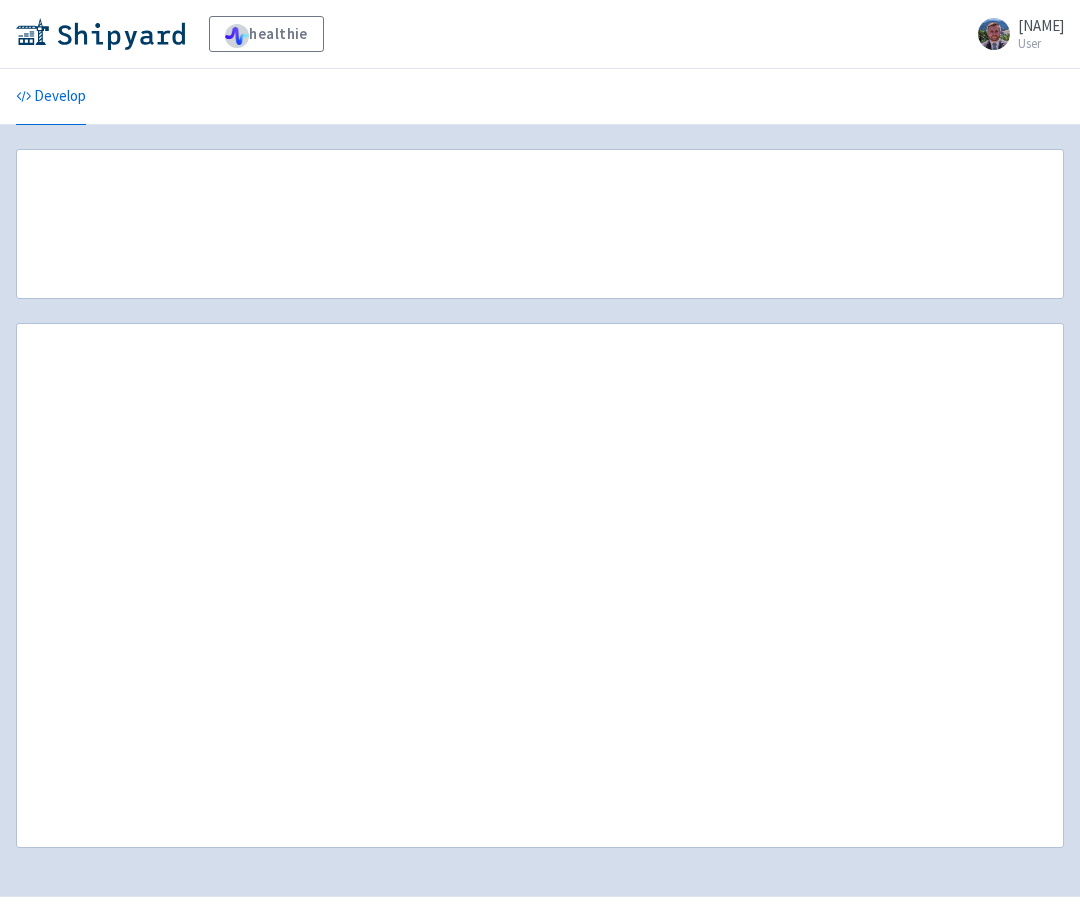 scroll, scrollTop: 0, scrollLeft: 0, axis: both 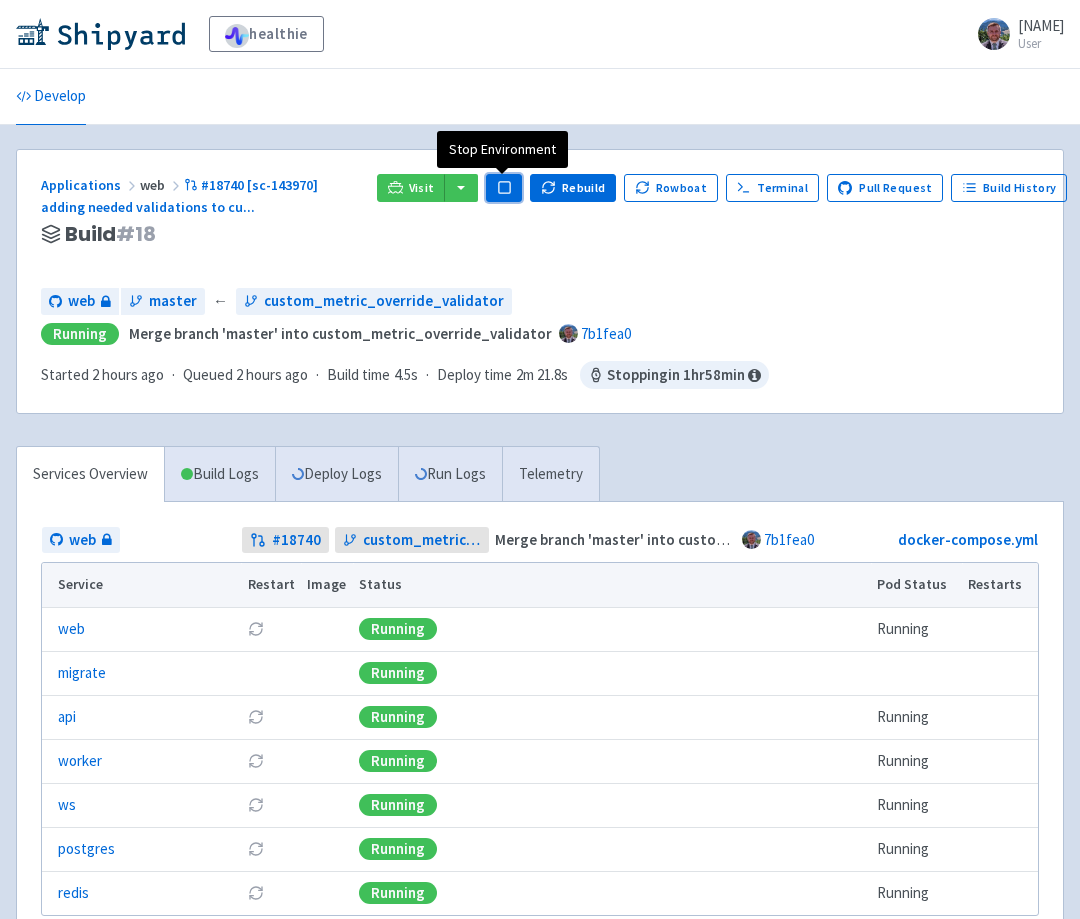click 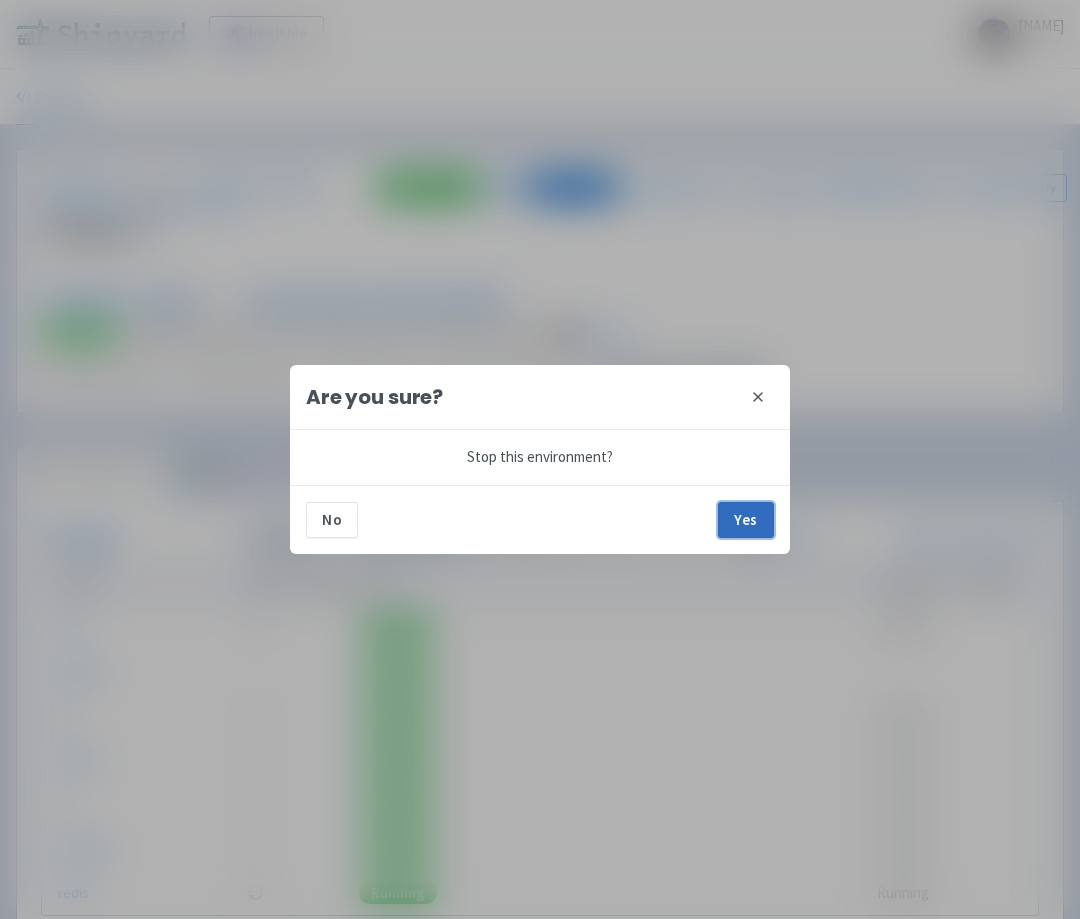 click on "Yes" at bounding box center [746, 520] 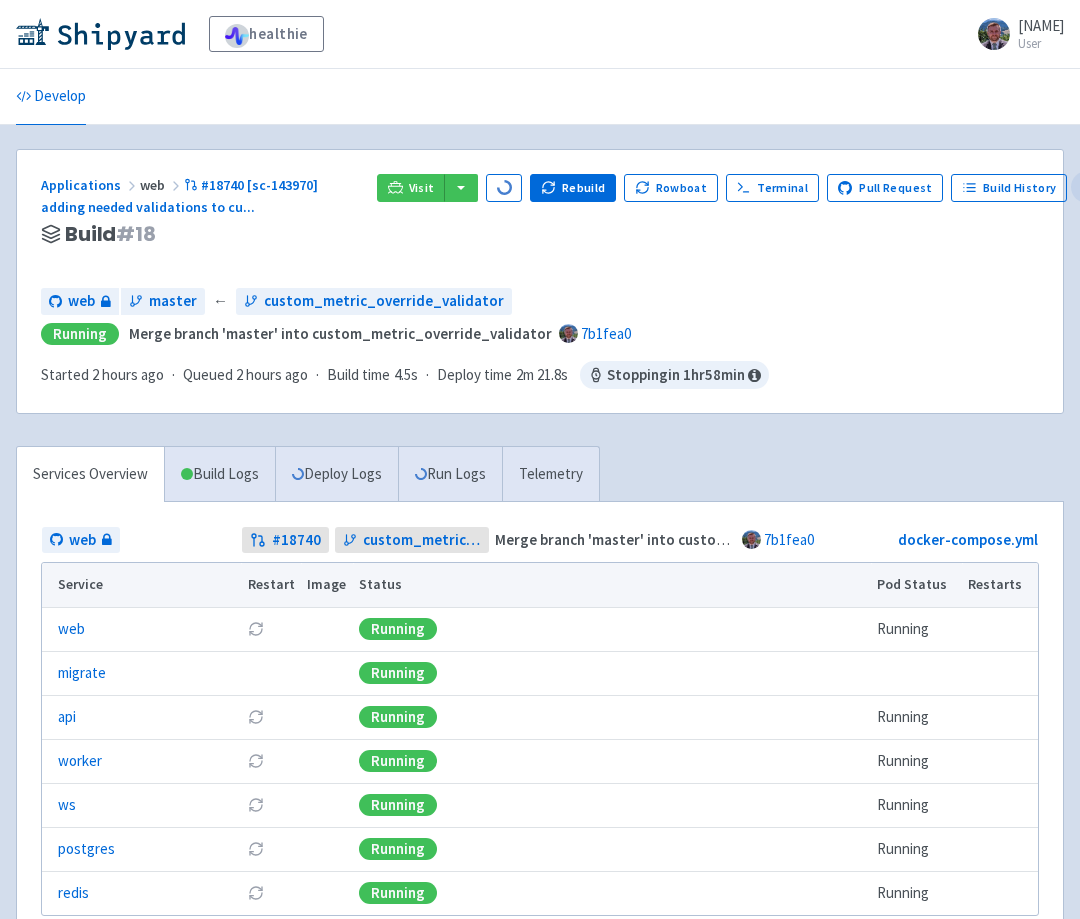click 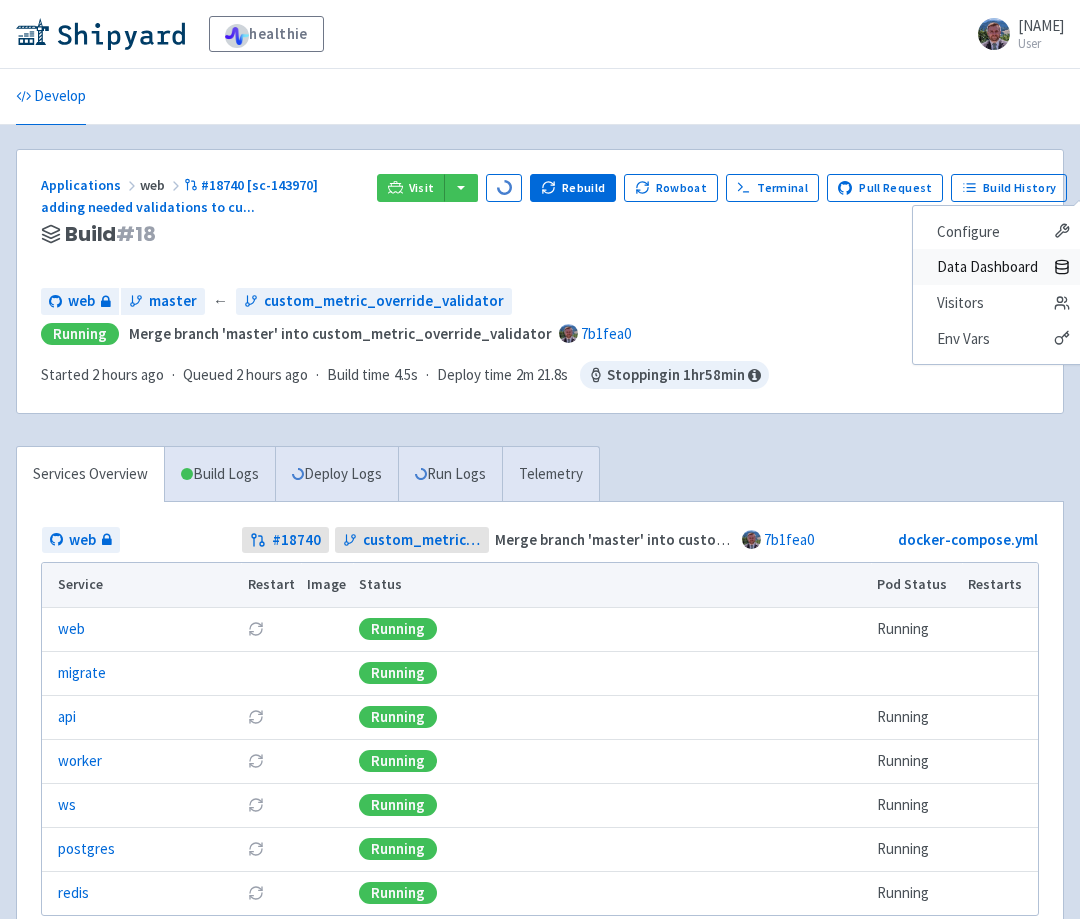 click on "Data Dashboard" at bounding box center (987, 267) 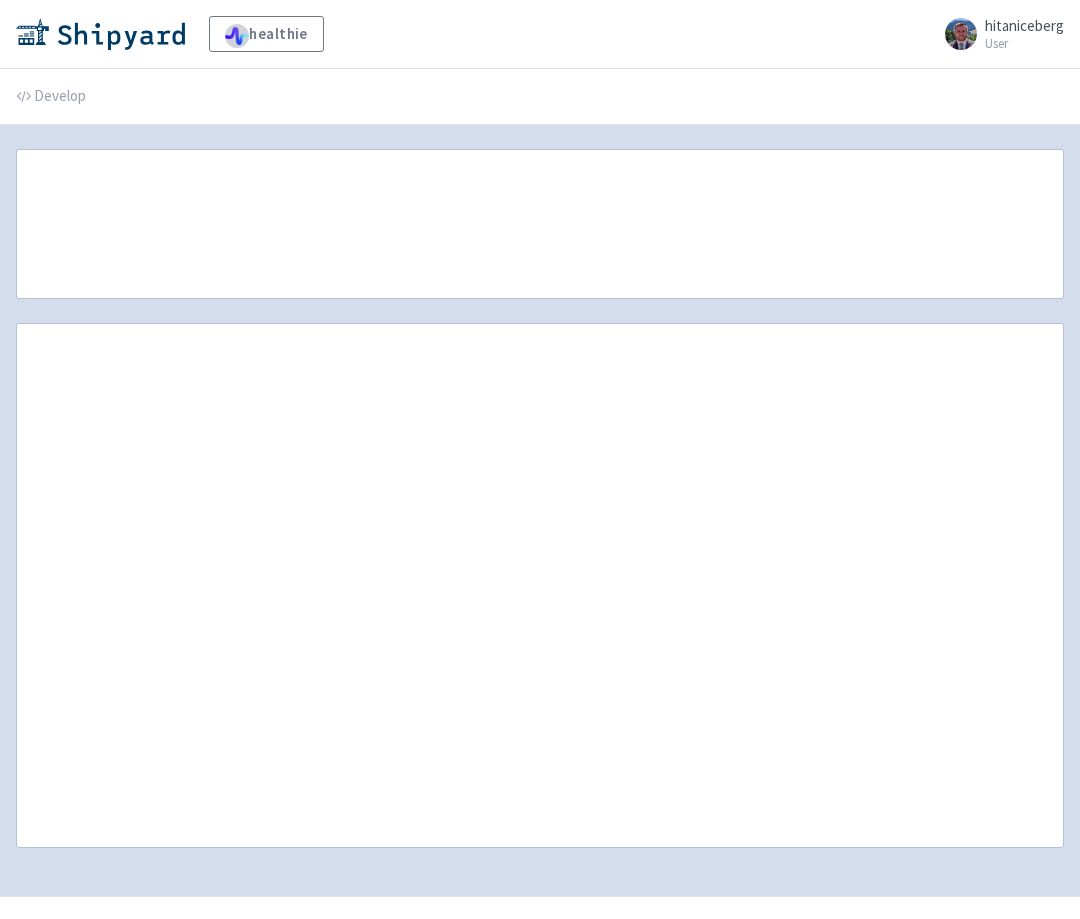 scroll, scrollTop: 0, scrollLeft: 0, axis: both 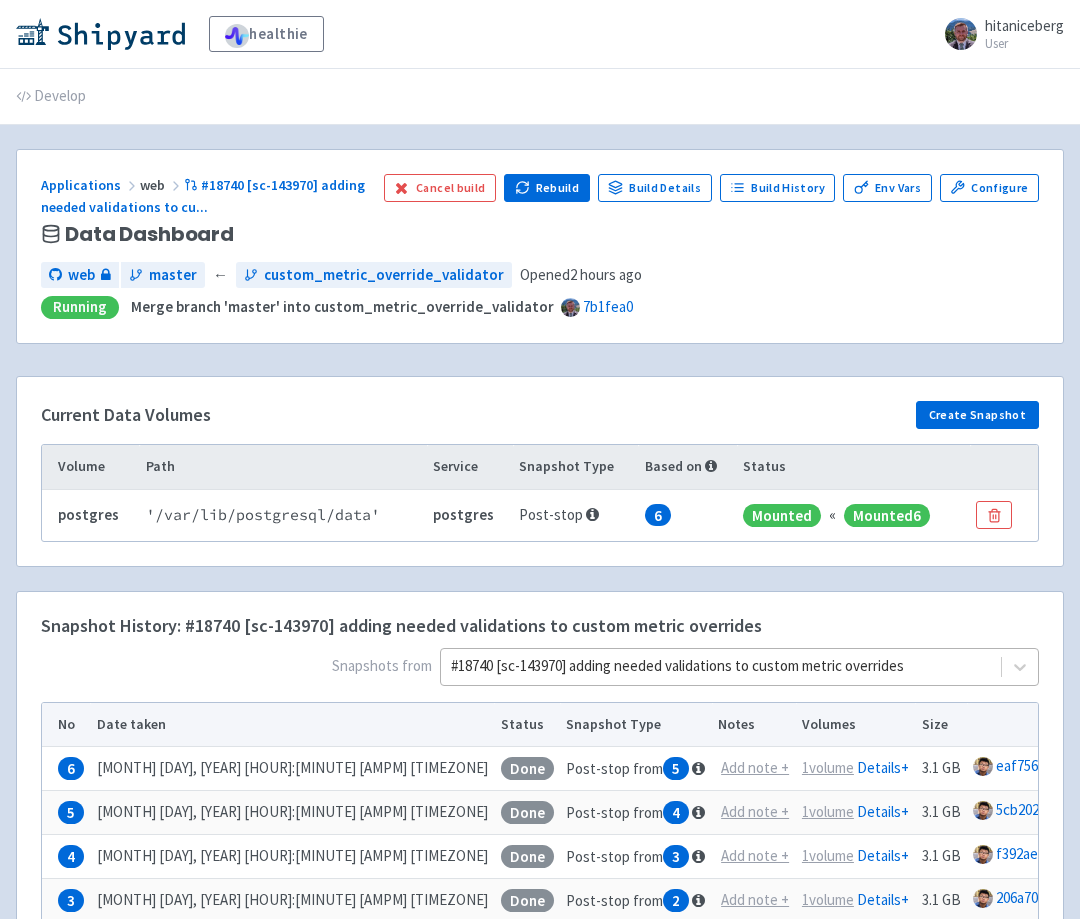 click on "#18740 [sc-143970] adding needed validations to custom metric overrides" at bounding box center [739, 667] 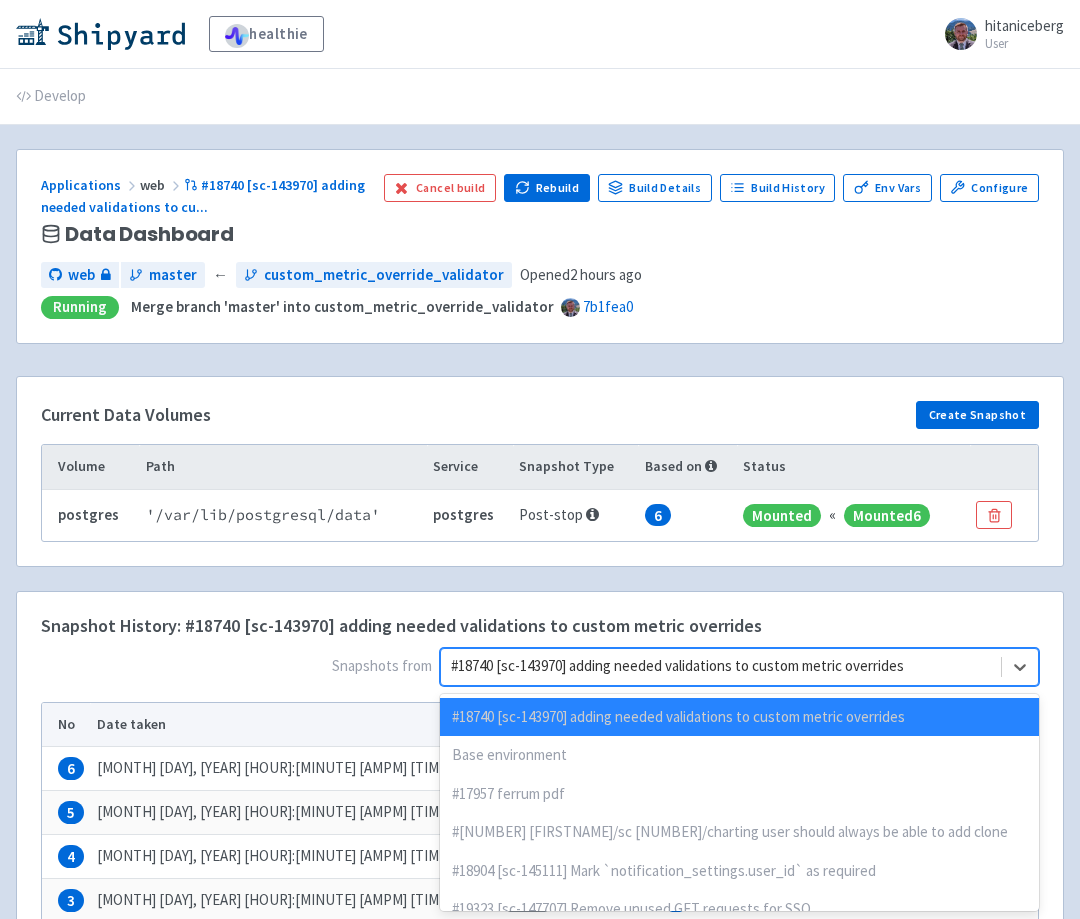 scroll, scrollTop: 83, scrollLeft: 0, axis: vertical 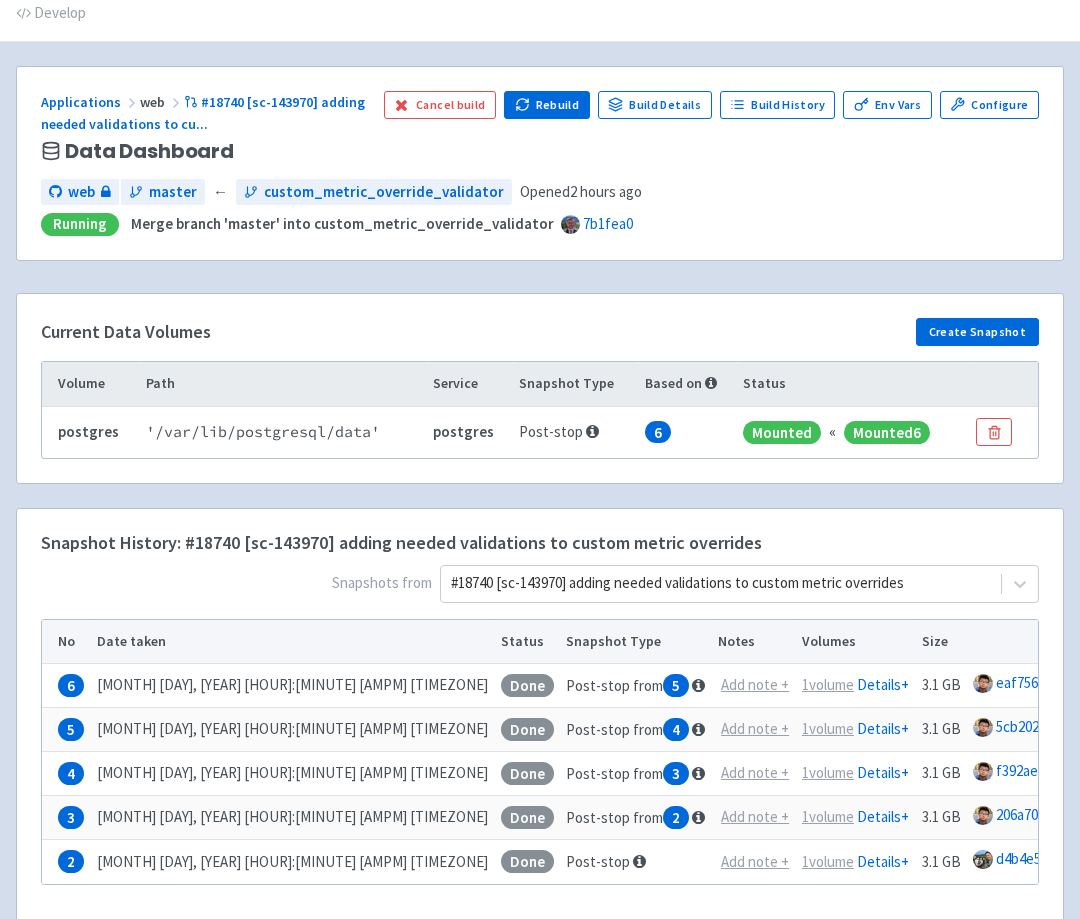click on "Snapshots from    #18740 [sc-143970] adding needed validations to custom metric overrides" at bounding box center (540, 588) 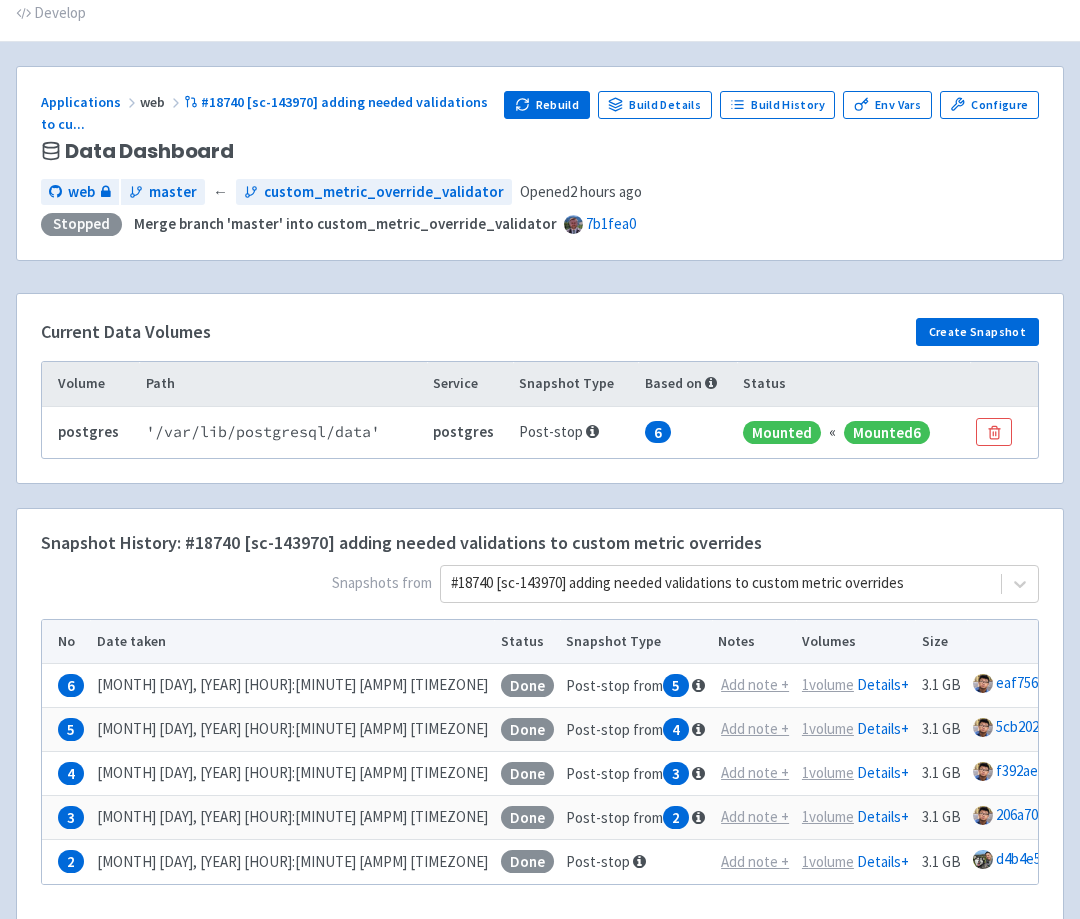 click on "Load Snapshot" at bounding box center (1124, 686) 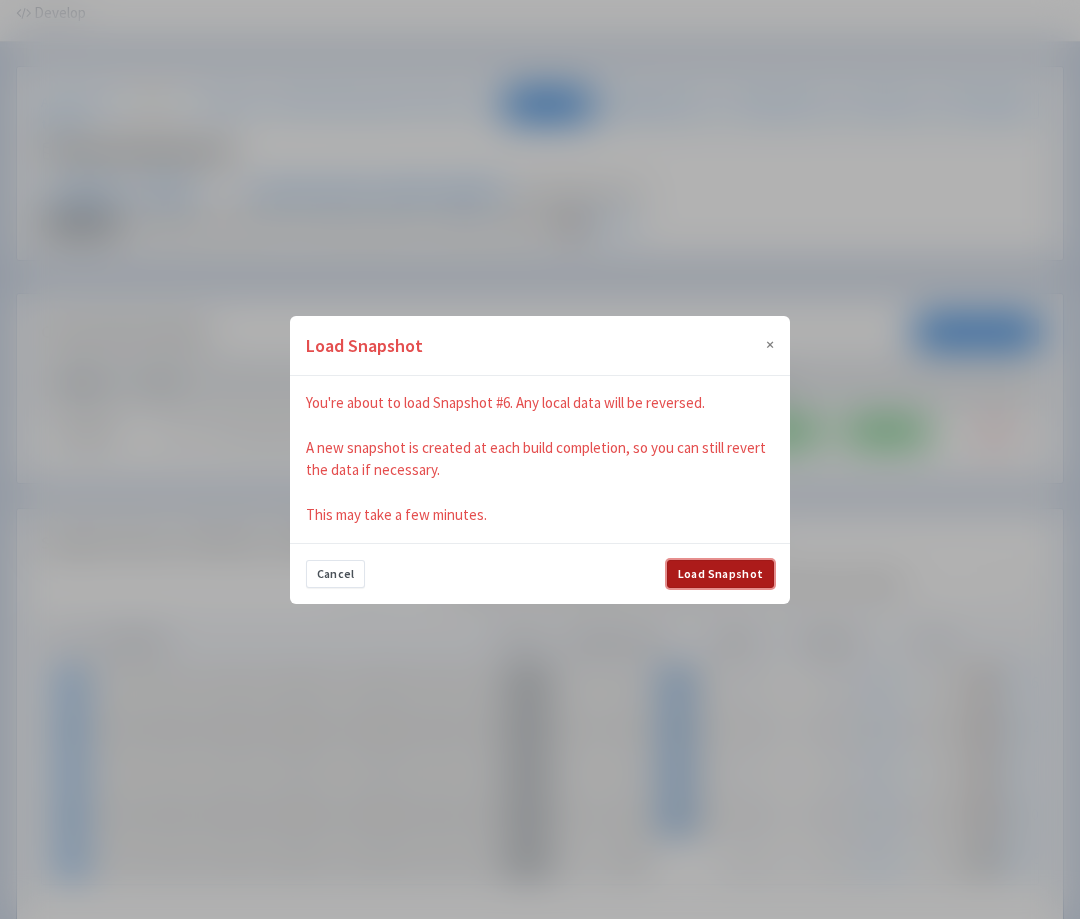 click on "Load Snapshot" at bounding box center [720, 574] 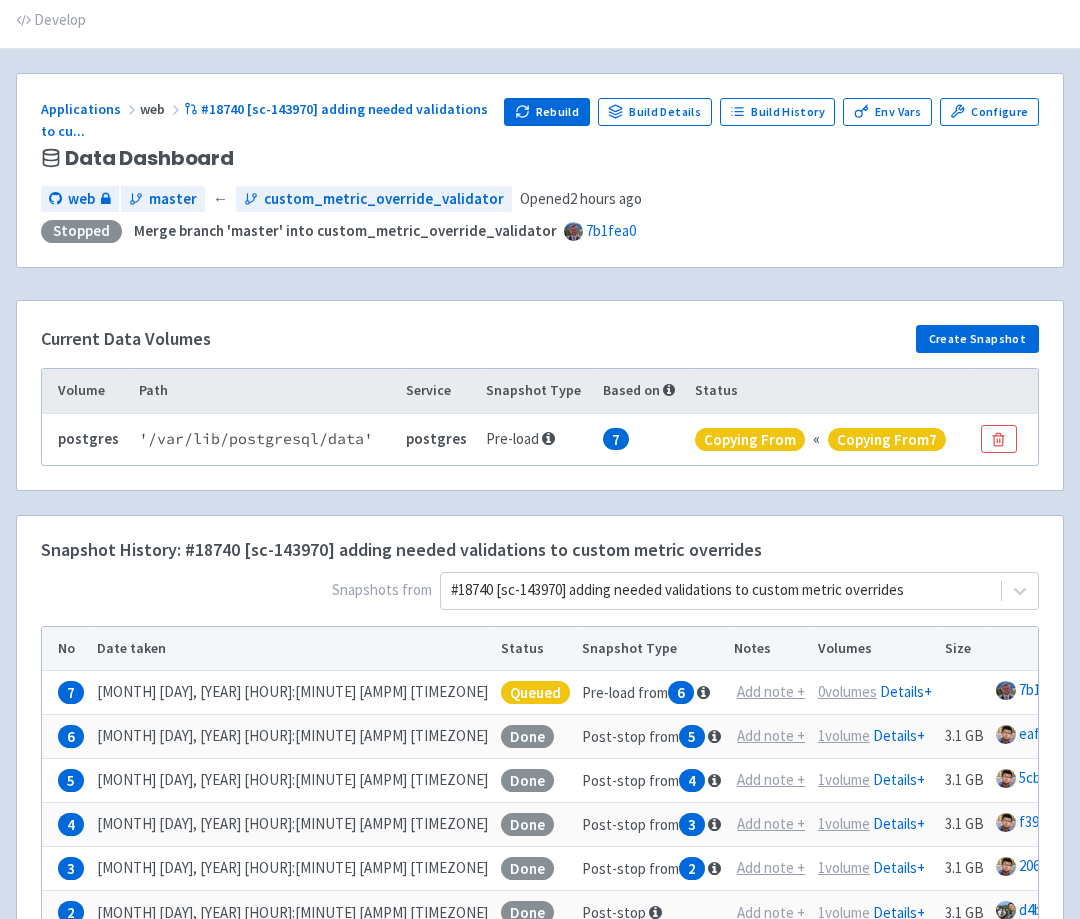 scroll, scrollTop: 83, scrollLeft: 0, axis: vertical 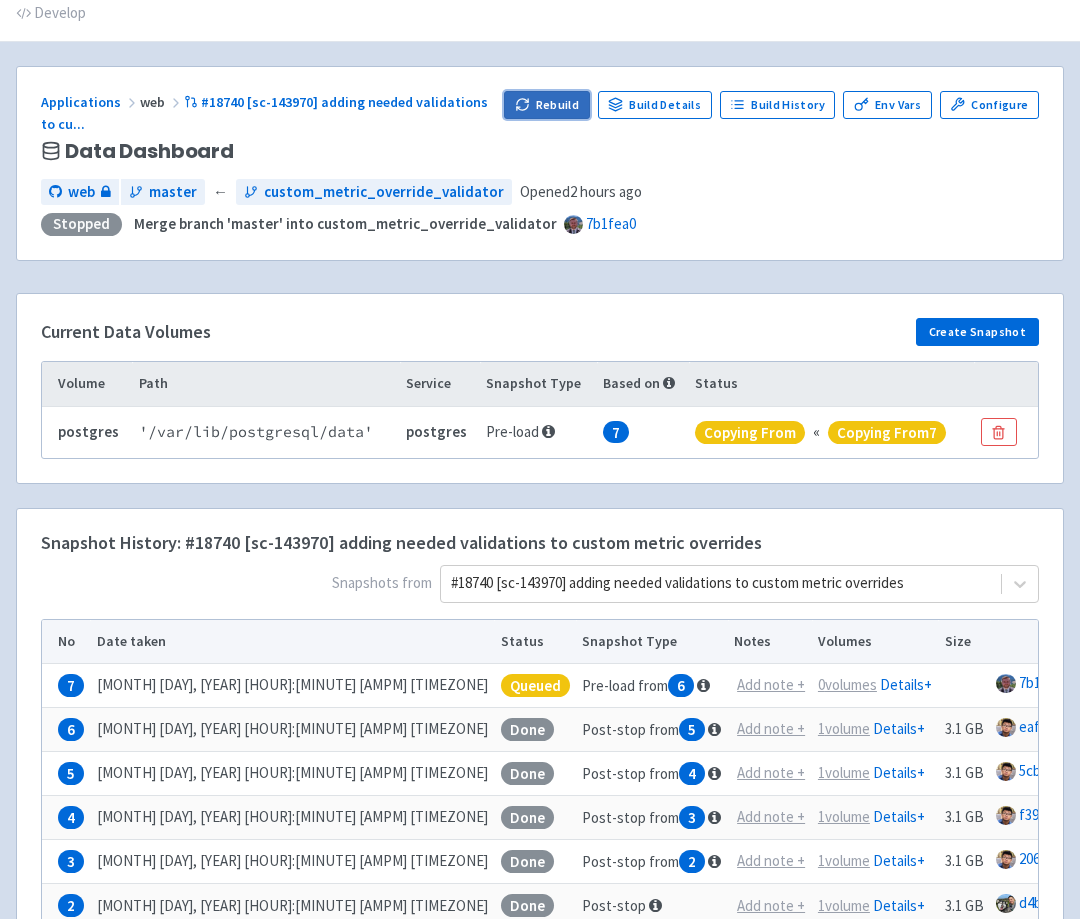 click 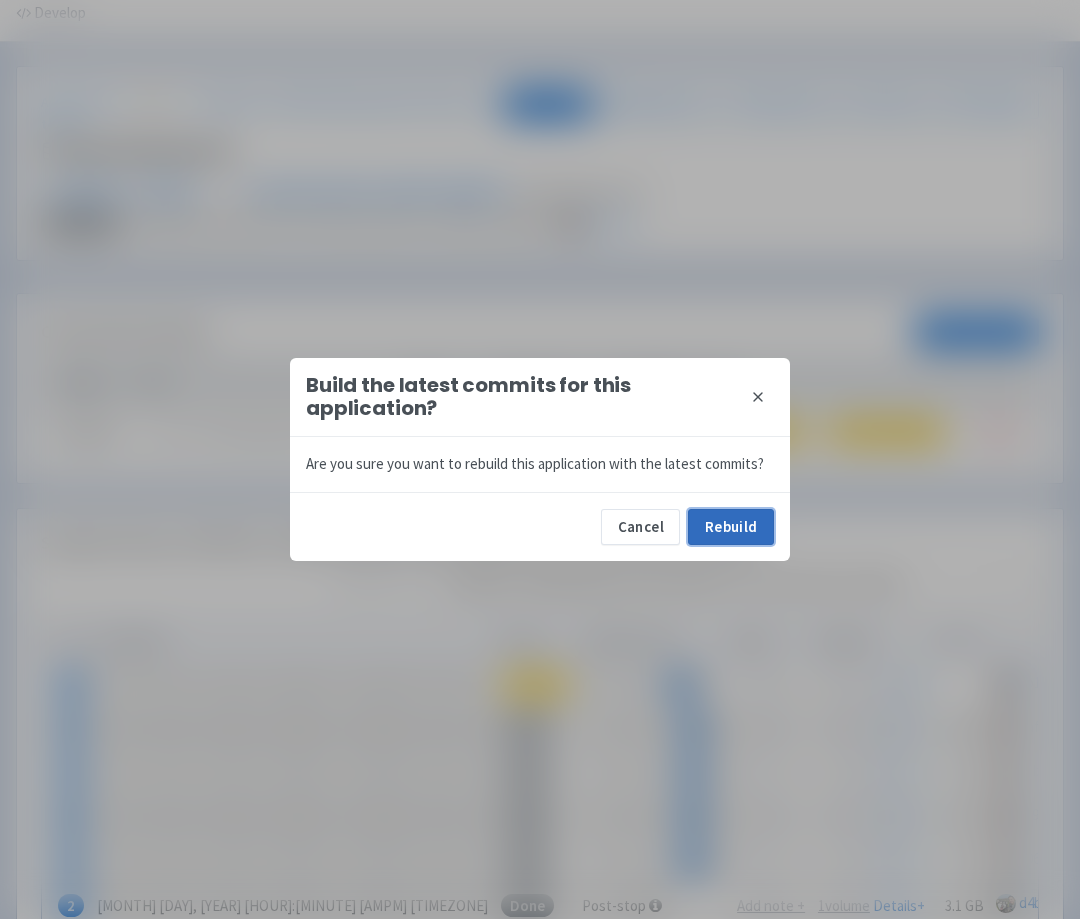 click on "Rebuild" at bounding box center (731, 527) 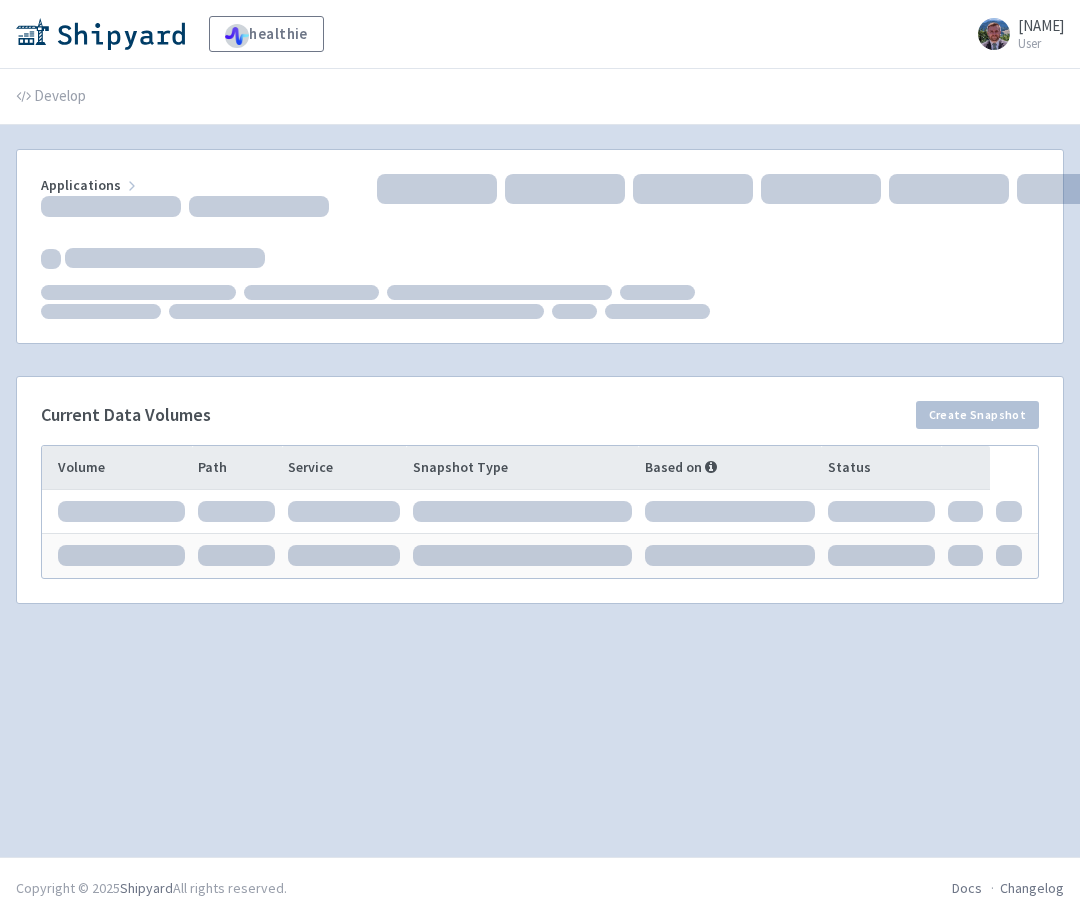 scroll, scrollTop: 0, scrollLeft: 0, axis: both 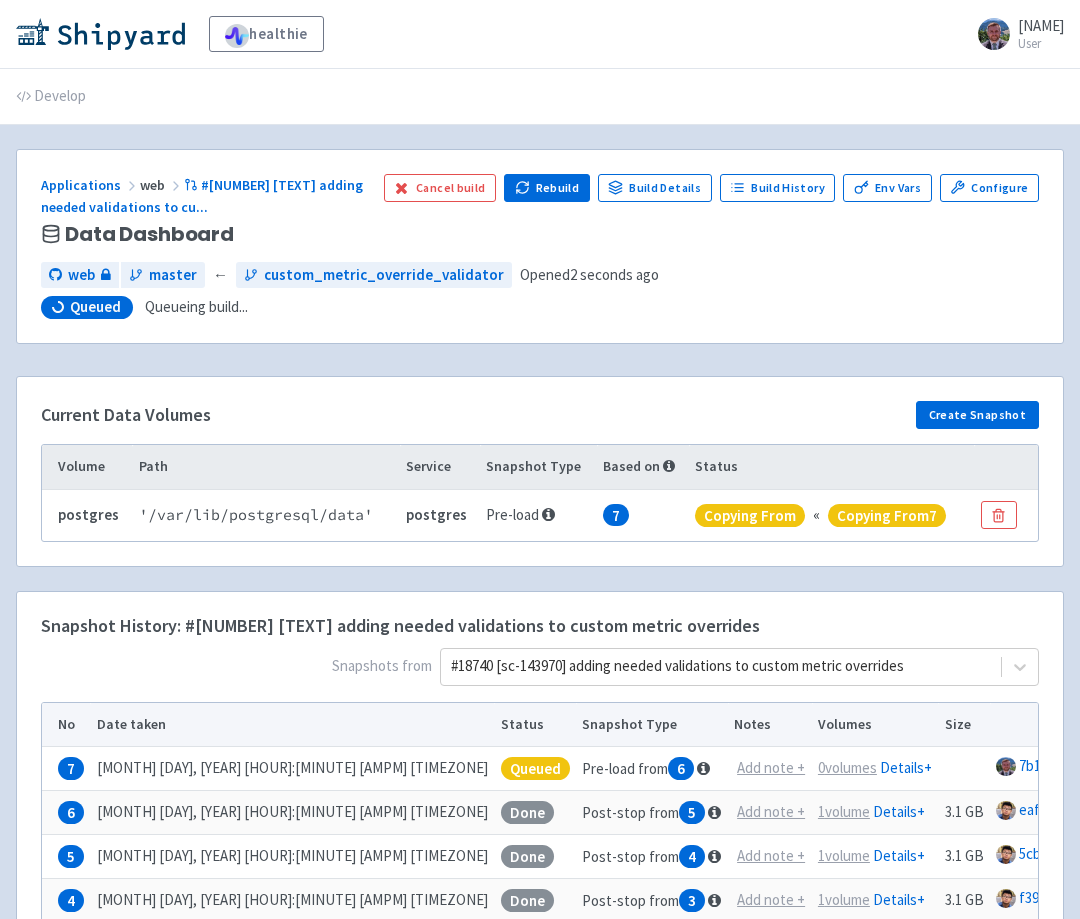 click on "Current Data Volumes Create Snapshot Volume Path Service Snapshot Type Based on   Status postgres ' /var/lib/postgresql/data ' postgres Pre-load   7 copying from  « copying from  7" at bounding box center [540, 471] 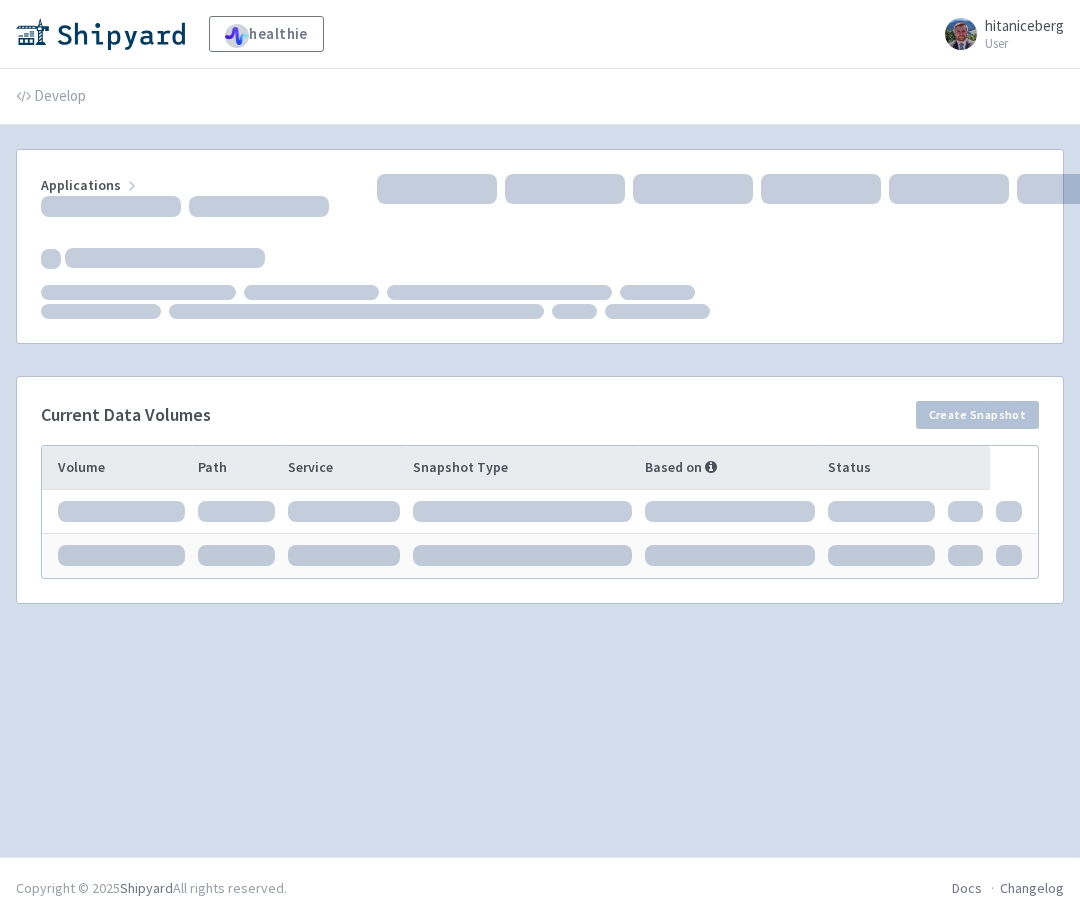 scroll, scrollTop: 0, scrollLeft: 0, axis: both 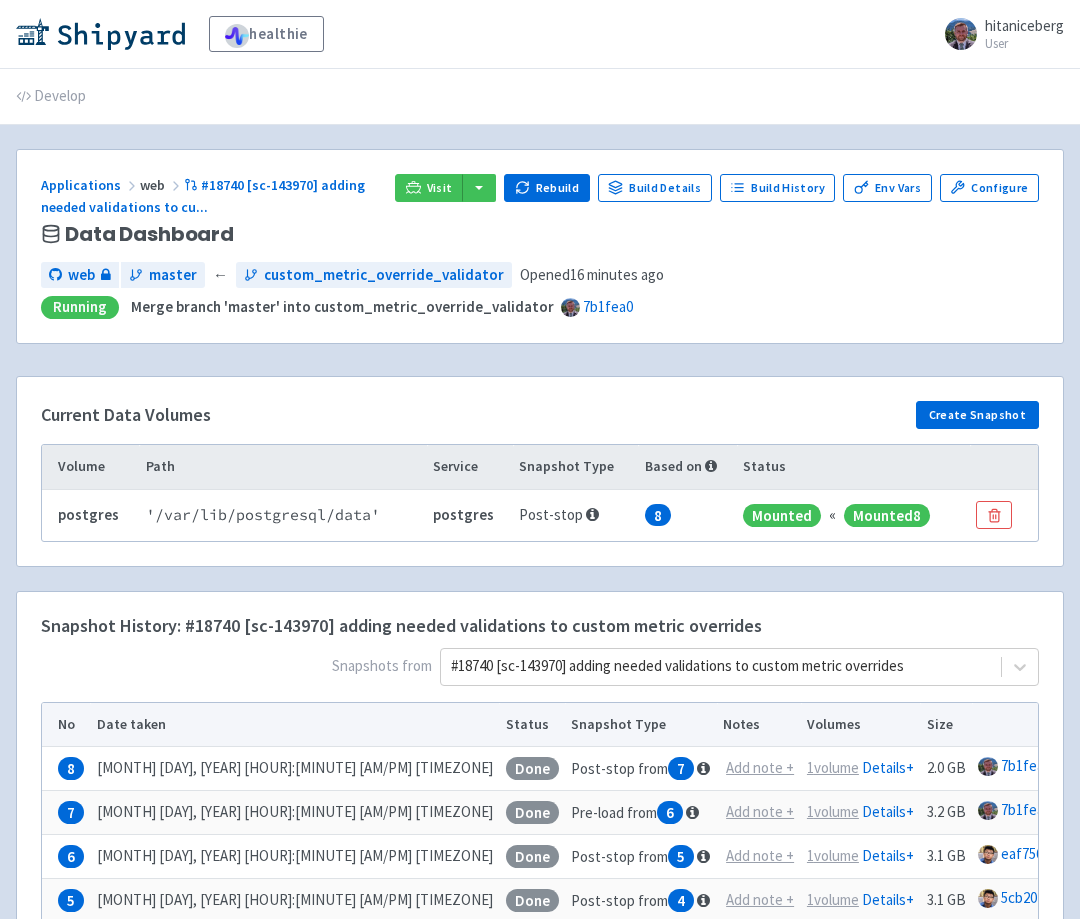 click on "Visit Rebuild Build Details Build History Env Vars Configure" at bounding box center (717, 210) 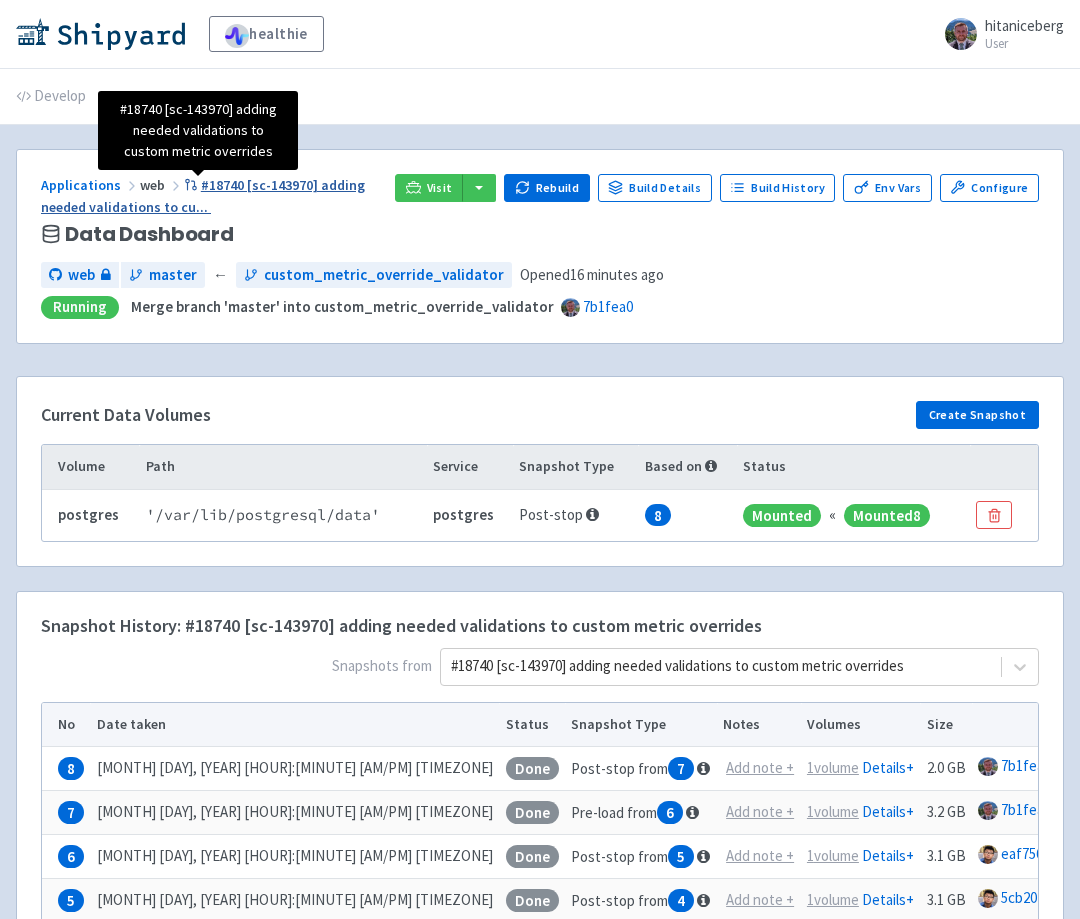 click on "#18740 [sc-143970] adding needed validations to cu ..." at bounding box center (203, 196) 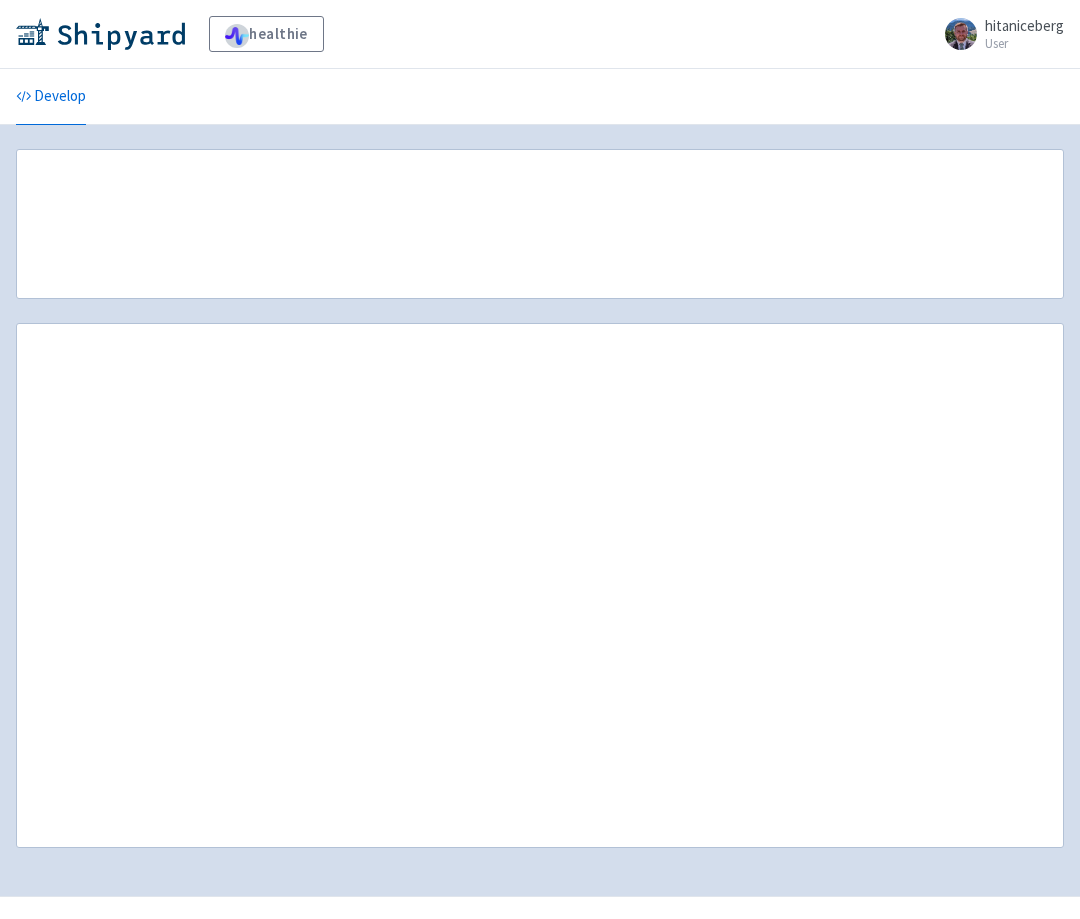 scroll, scrollTop: 0, scrollLeft: 0, axis: both 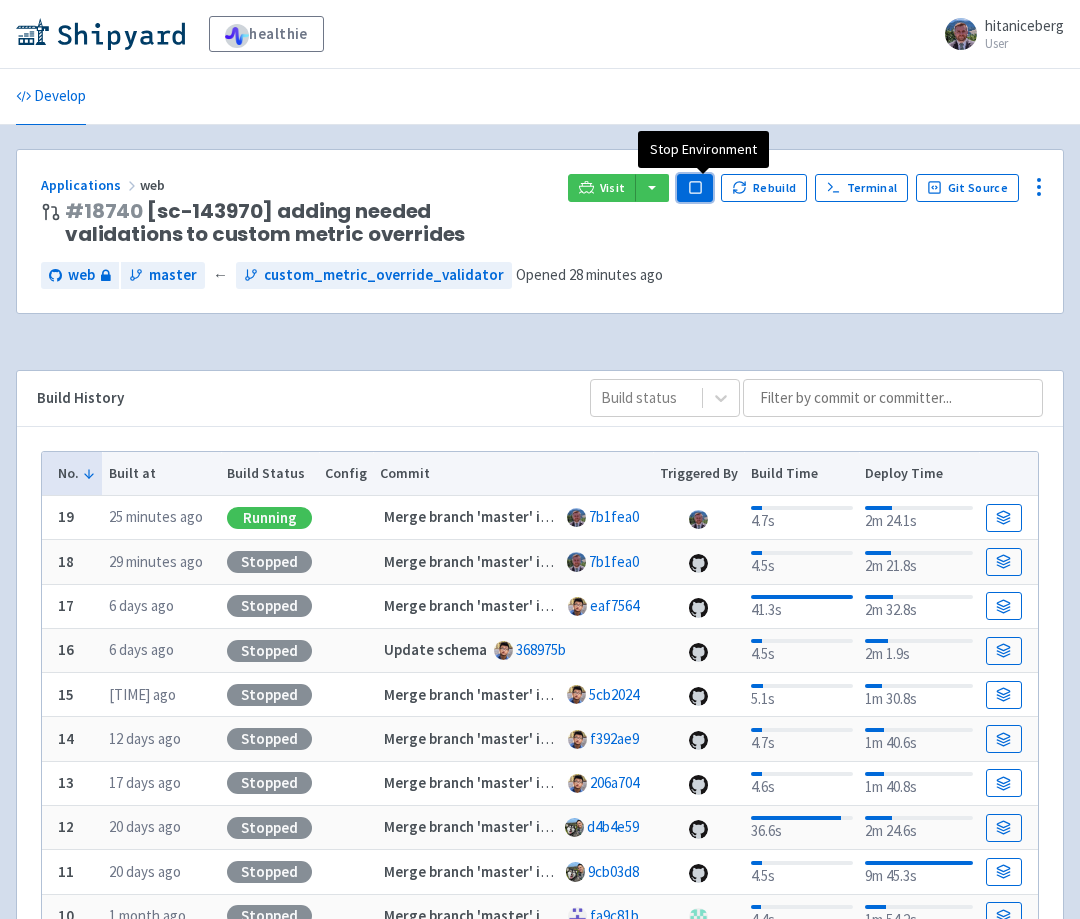 click 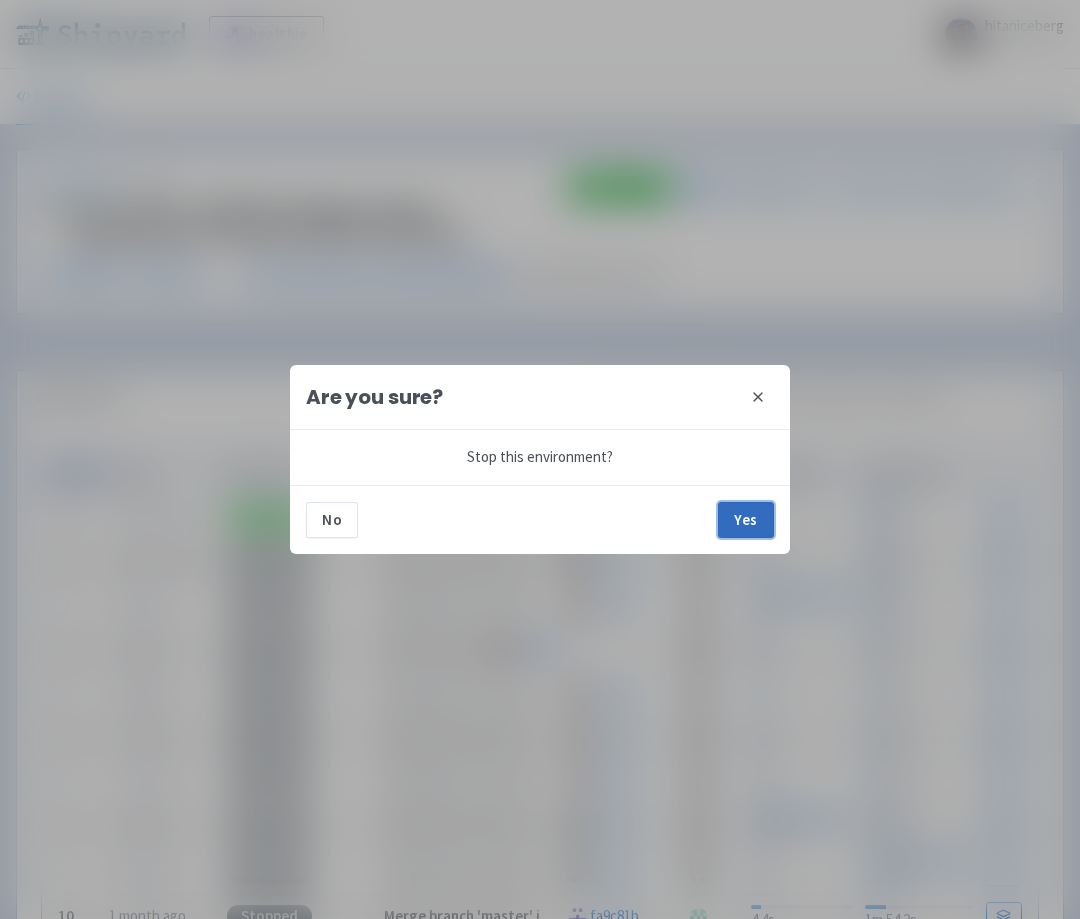 click on "Yes" at bounding box center [746, 520] 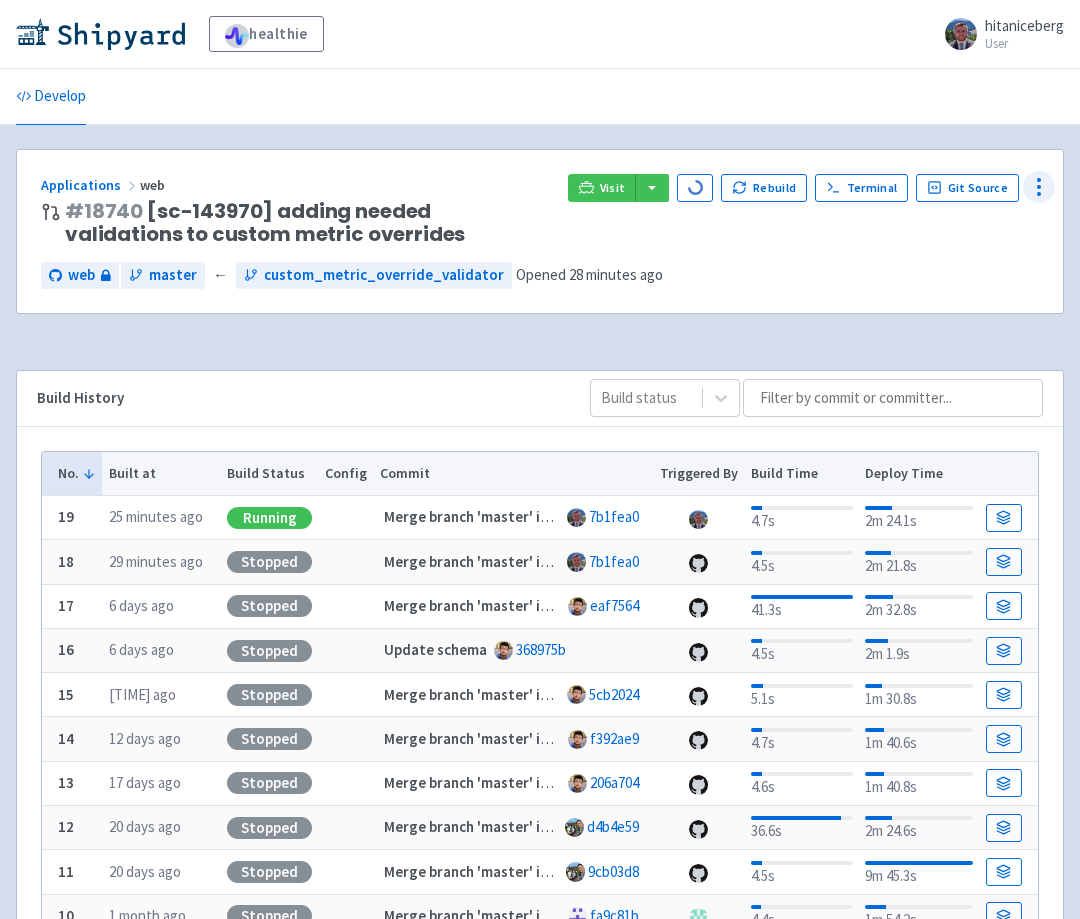 click 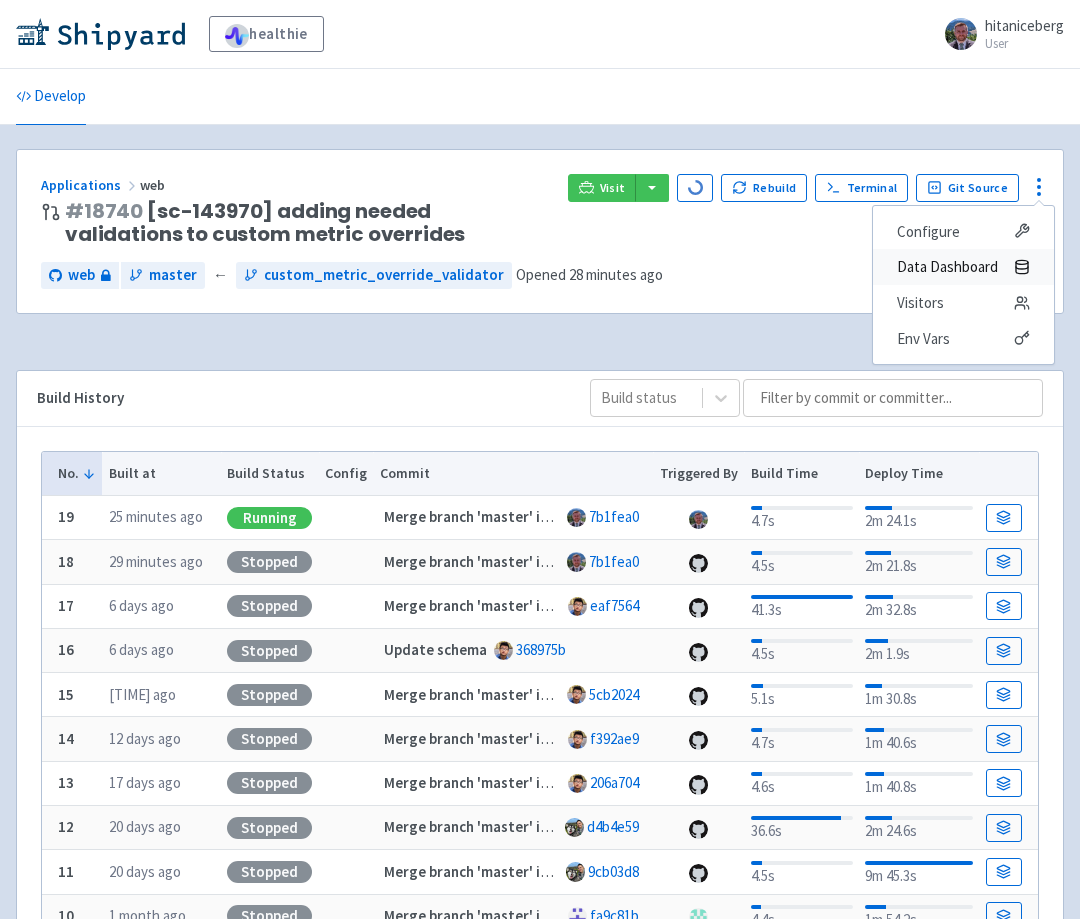 click on "Data Dashboard" at bounding box center (947, 267) 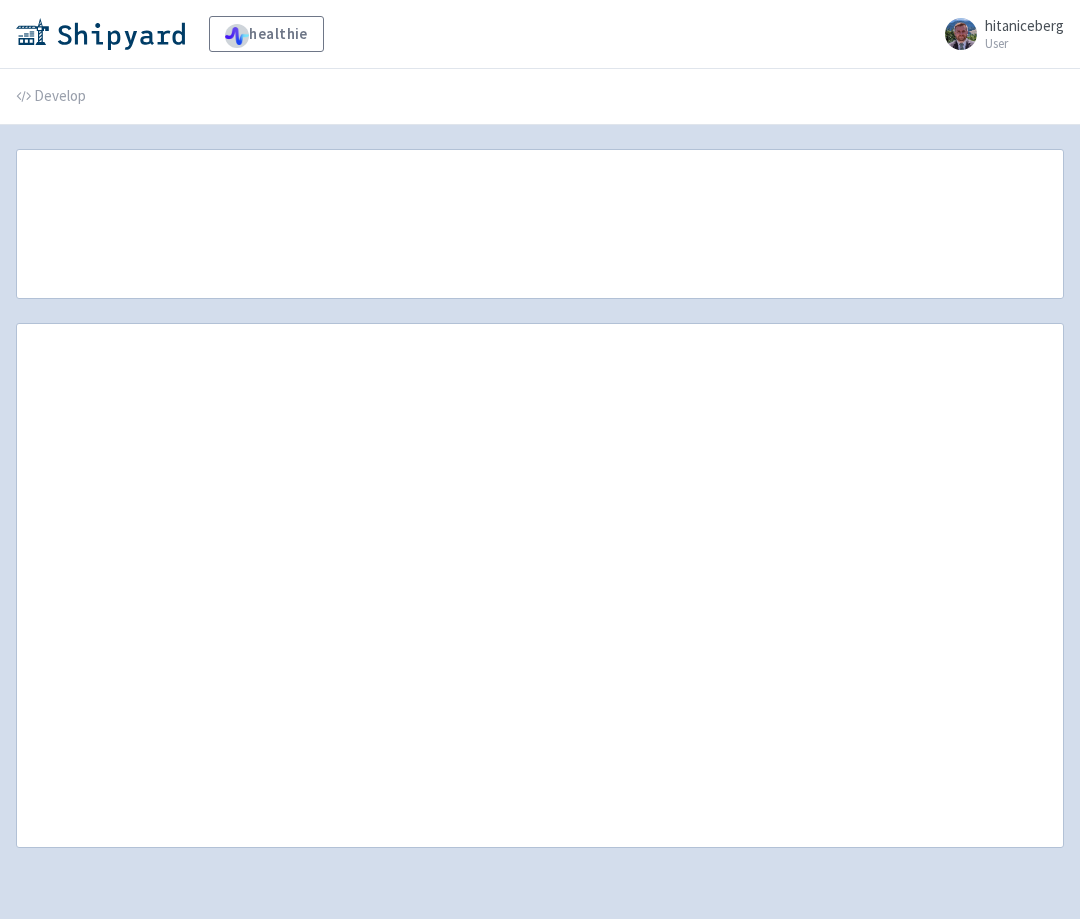 scroll, scrollTop: 0, scrollLeft: 0, axis: both 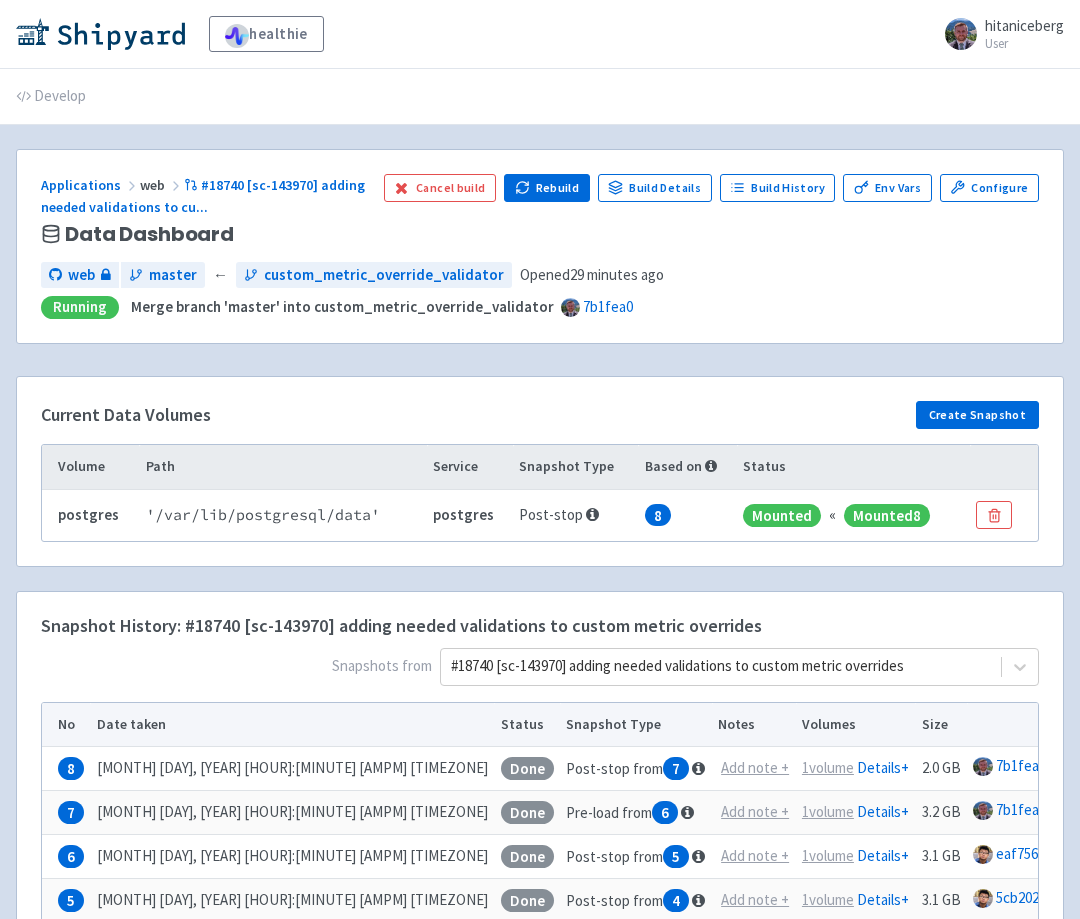 click on "Snapshots from    #[NUMBER] [TEXT] adding needed validations to custom metric overrides" at bounding box center [540, 671] 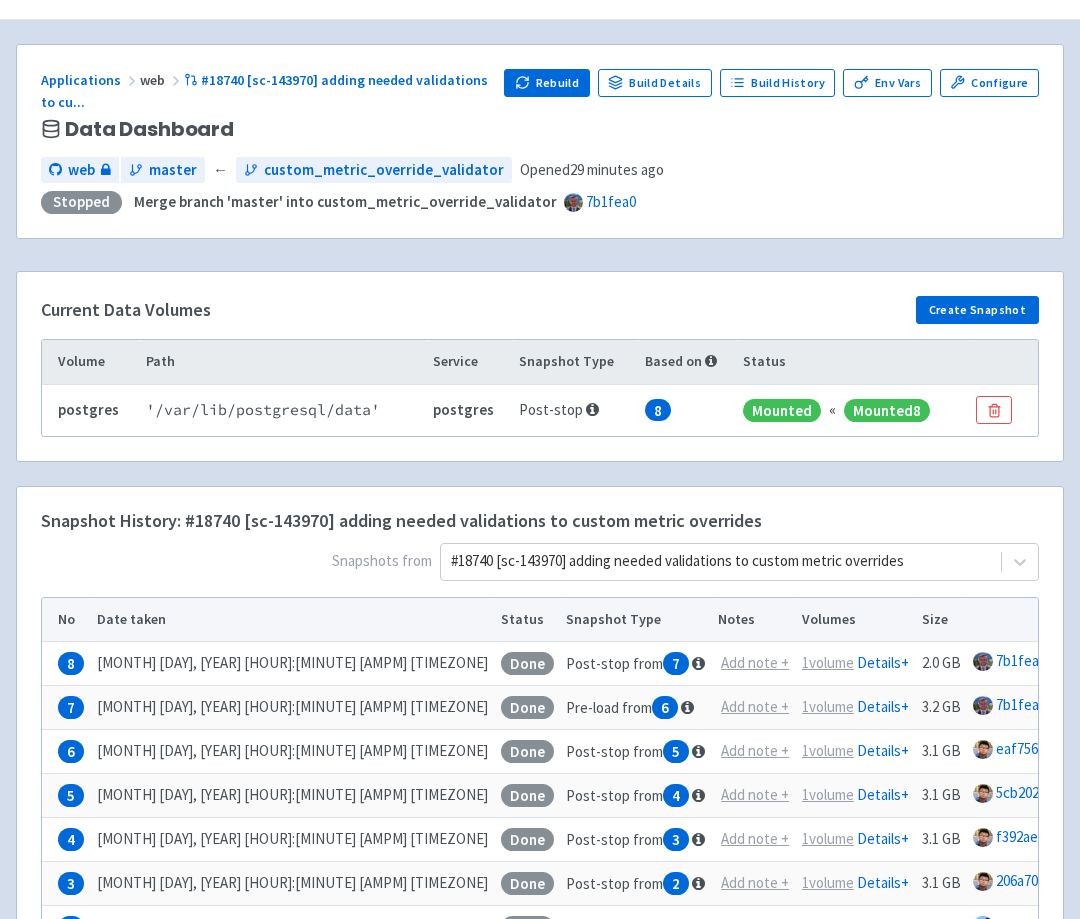 scroll, scrollTop: 109, scrollLeft: 0, axis: vertical 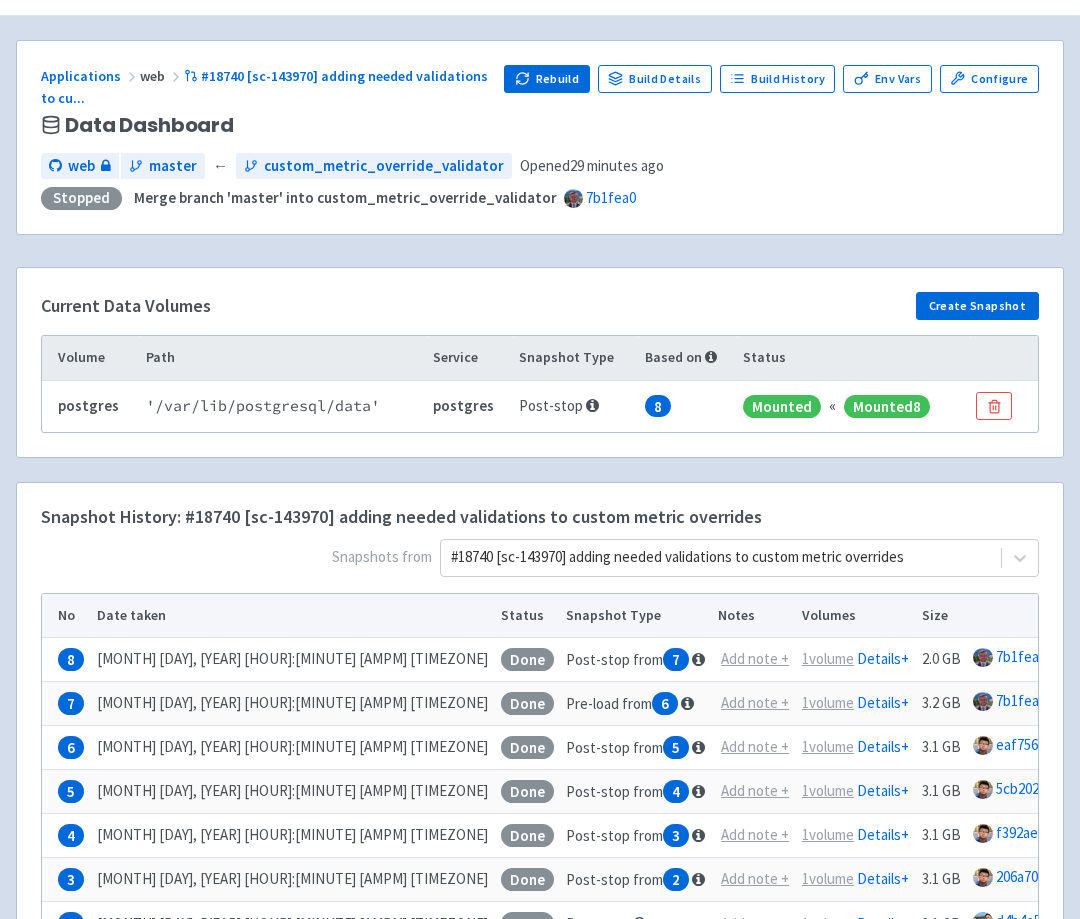 click on "Load Snapshot" at bounding box center (1124, 660) 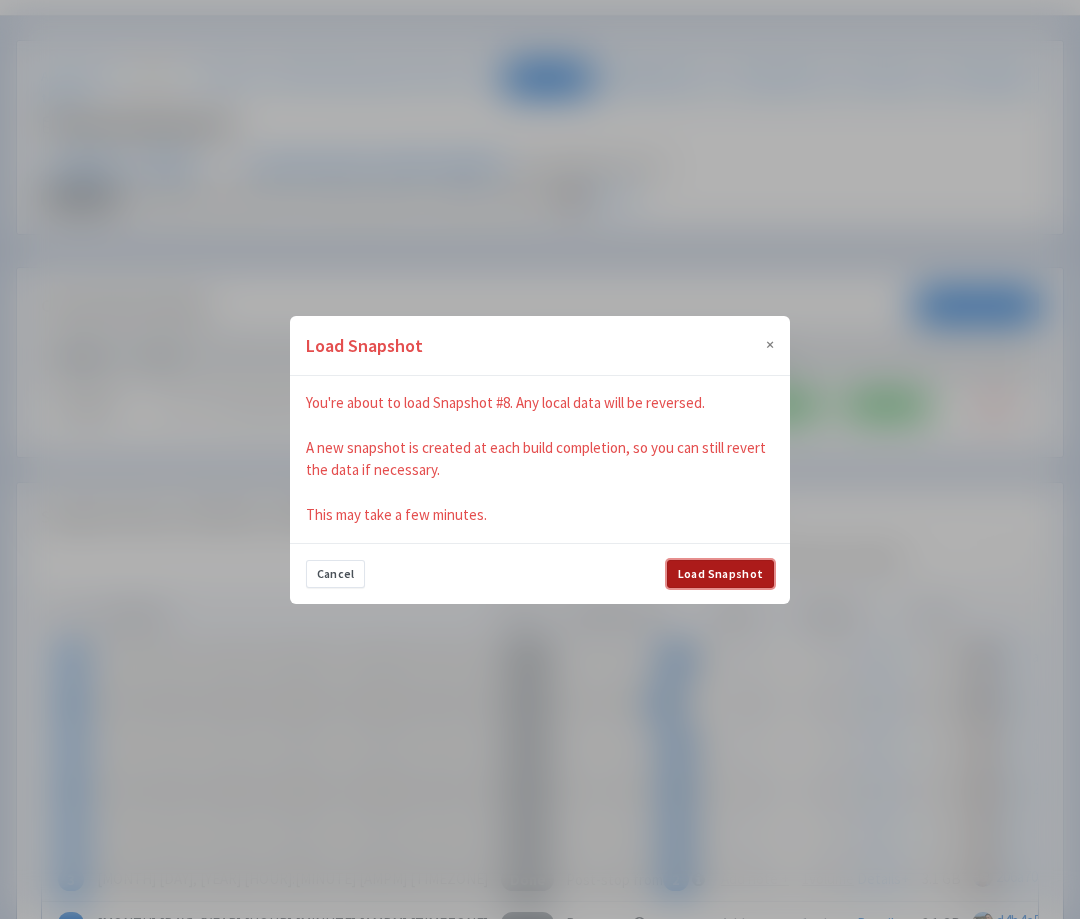 click on "Load Snapshot" at bounding box center [720, 574] 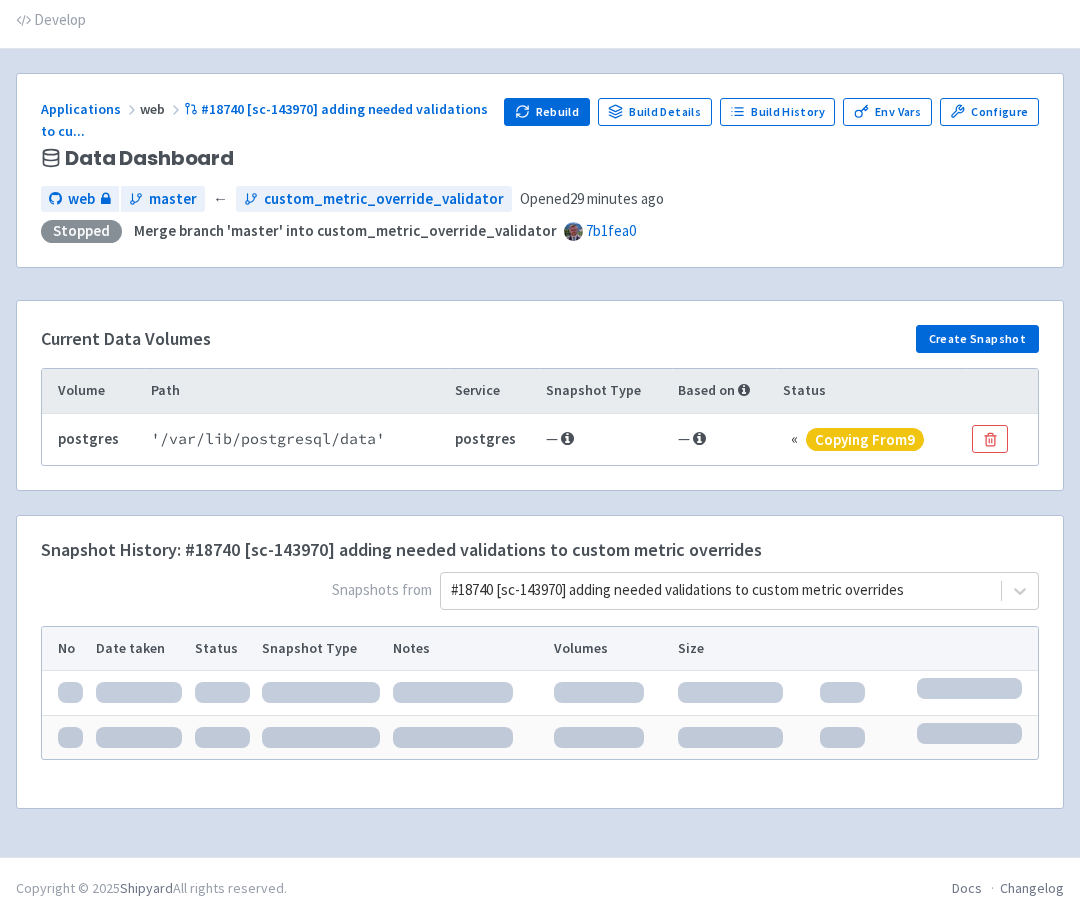scroll, scrollTop: 109, scrollLeft: 0, axis: vertical 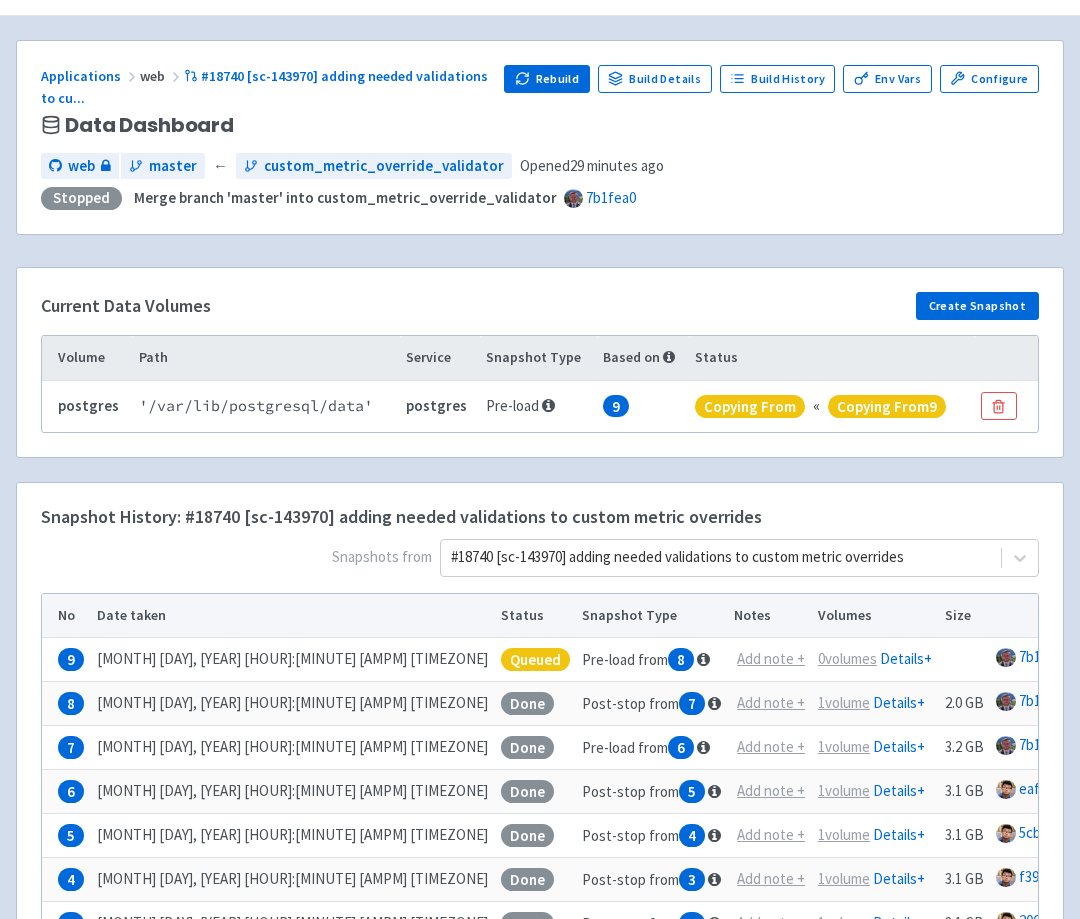 click on "Snapshot History: #[NUMBER] [TEXT] adding needed validations to custom metric overrides Snapshots from    #[NUMBER] [TEXT] adding needed validations to custom metric overrides No Date taken Status Snapshot Type Notes Volumes Size [NUMBER] [MONTH] [DAY], [YEAR] [HOUR]:[MINUTE] [AMPM] [TIMEZONE] Queued Pre-load   from  [NUMBER]     Add note + [NUMBER]  volume s   Details +   [HASH] Load Snapshot [NUMBER] [MONTH] [DAY], [YEAR] [HOUR]:[MINUTE] [AMPM] [TIMEZONE] Done Post-stop   from  [NUMBER]     Add note + [NUMBER]  volume   Details + [SIZE]   [HASH] Load Snapshot [NUMBER] [MONTH] [DAY], [YEAR] [HOUR]:[MINUTE] [AMPM] [TIMEZONE] Done Pre-load   from  [NUMBER]     Add note + [NUMBER]  volume   Details + [SIZE]   [HASH] Load Snapshot [NUMBER] [MONTH] [DAY], [YEAR] [HOUR]:[MINUTE] [AMPM] [TIMEZONE] Done Post-stop   from  [NUMBER]     Add note + [NUMBER]  volume   Details + [SIZE]   [HASH] Load Snapshot [NUMBER] [MONTH] [DAY], [YEAR] [HOUR]:[MINUTE] [AMPM] [TIMEZONE] Done Post-stop   from  [NUMBER]     Add note + [NUMBER]  volume   Details + [SIZE]   [HASH] Load Snapshot [NUMBER] [MONTH] [DAY], [YEAR] [HOUR]:[MINUTE] [AMPM] [TIMEZONE] Done Post-stop   from  [NUMBER]     Add note + [NUMBER]  volume   Details + [SIZE]   [HASH] Load Snapshot [NUMBER] [MONTH] [DAY], [YEAR] [HOUR]:[MINUTE] [AMPM] [TIMEZONE] Done Post-stop   from  [NUMBER]" at bounding box center [540, 761] 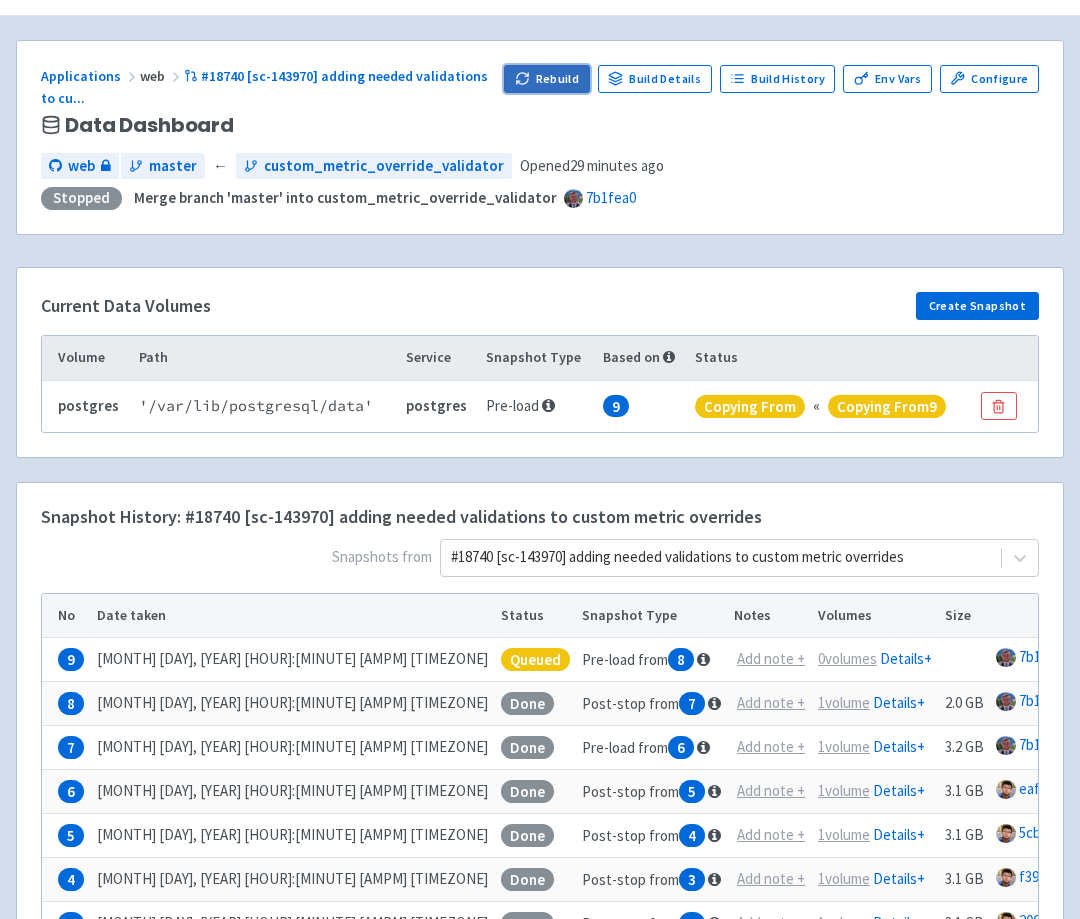 click on "Rebuild" at bounding box center (547, 79) 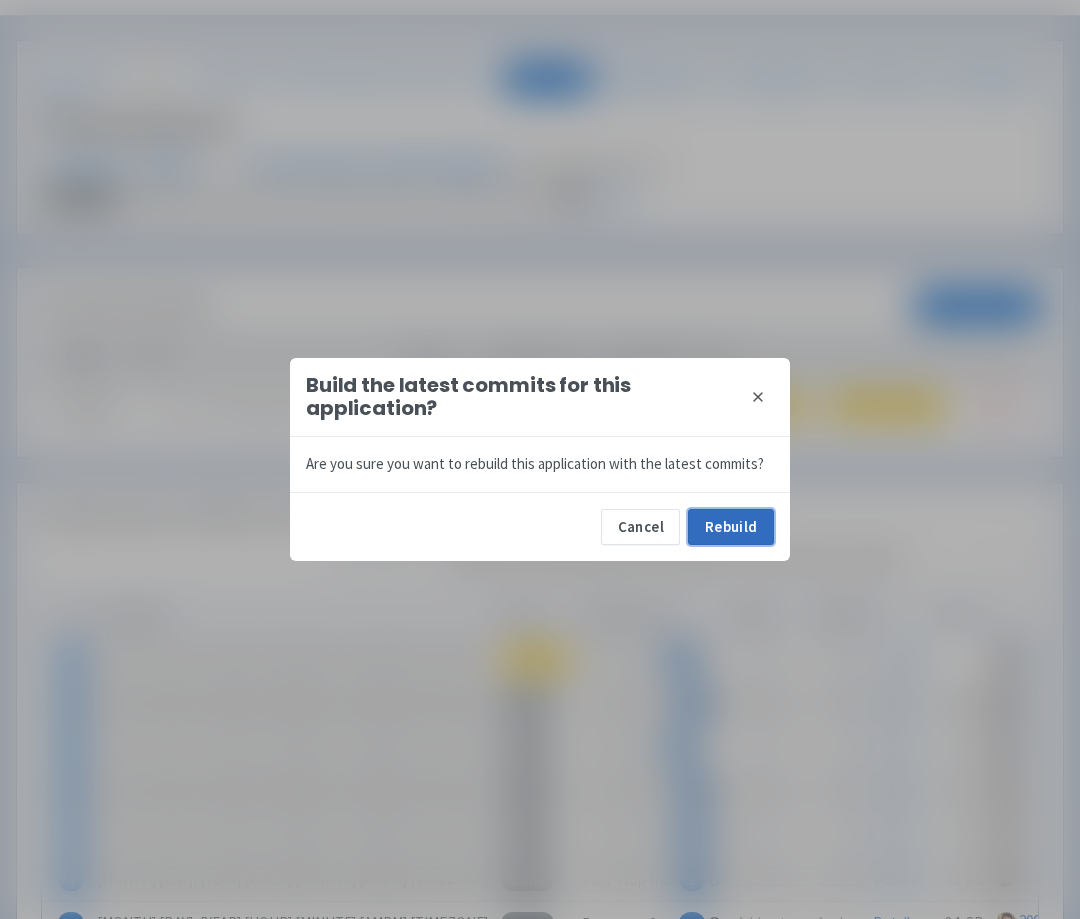 click on "Rebuild" at bounding box center [731, 527] 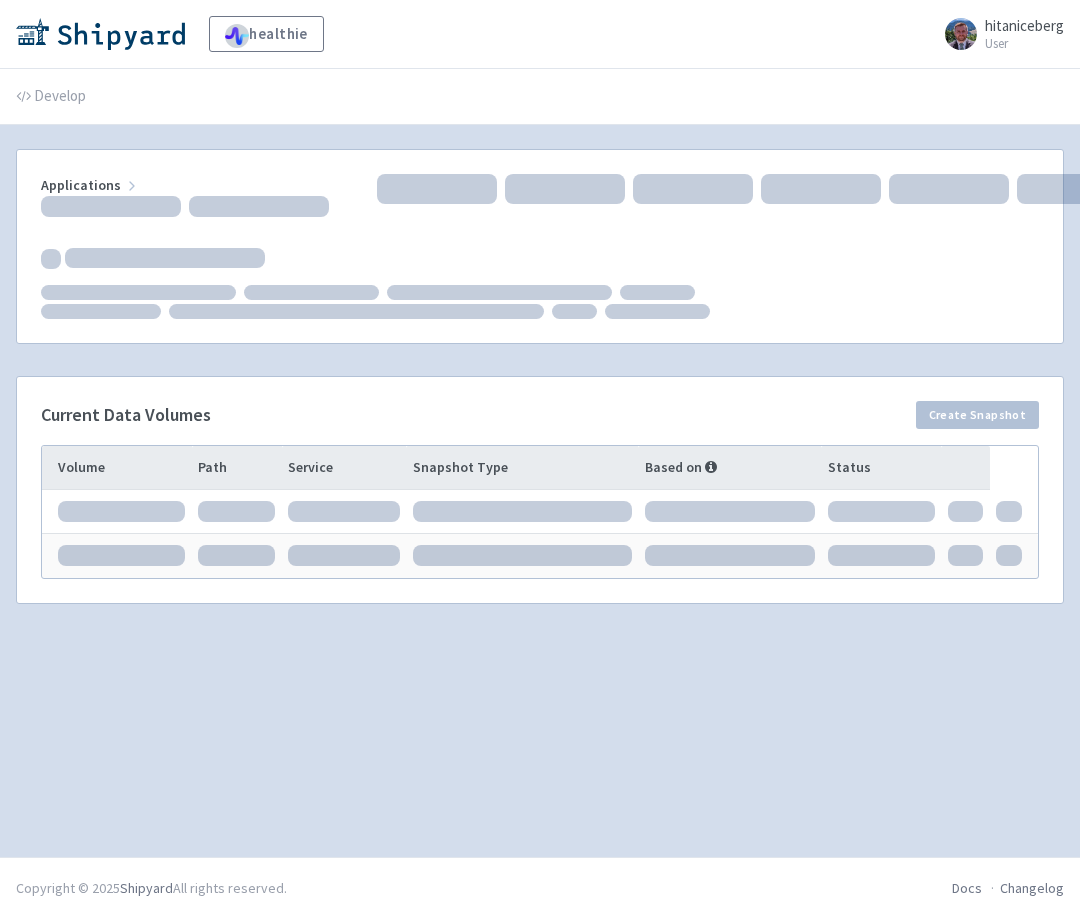 scroll, scrollTop: 0, scrollLeft: 0, axis: both 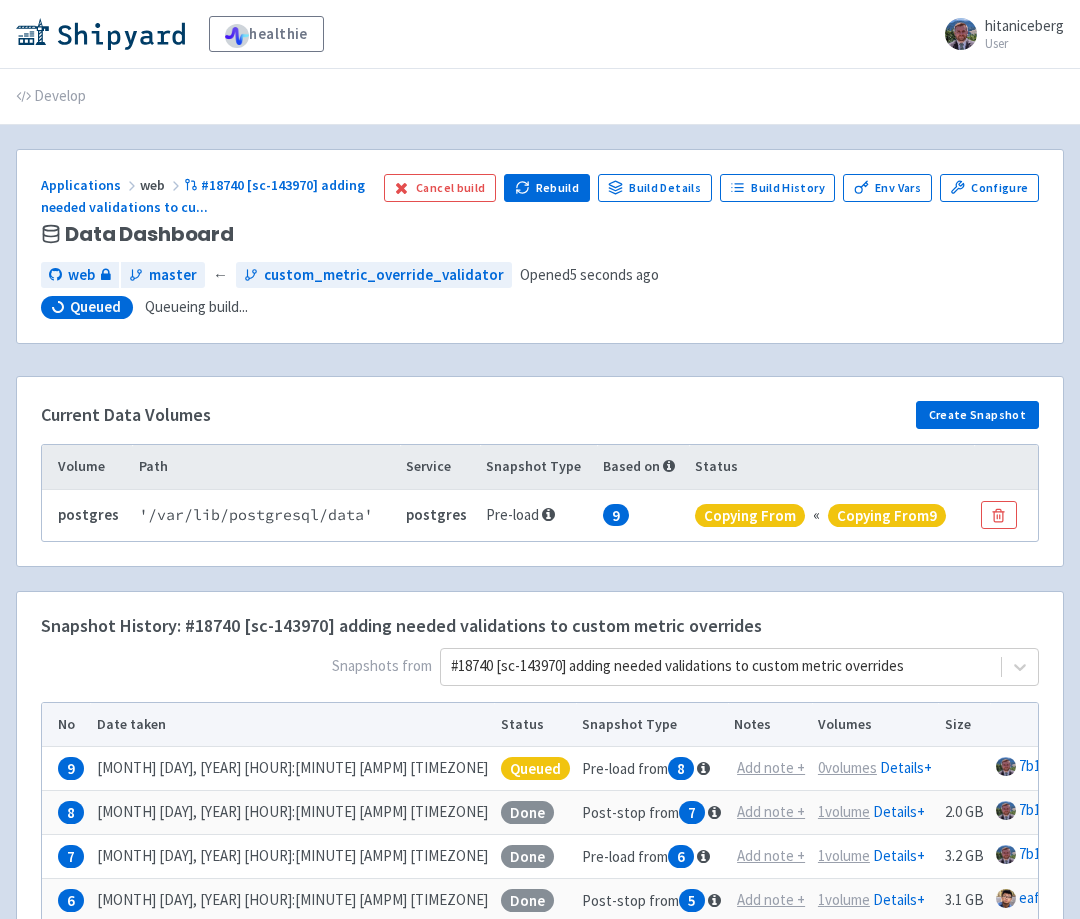 click on "Current Data Volumes Create Snapshot Volume Path Service Snapshot Type Based on   Status postgres ' /var/lib/postgresql/data ' postgres Pre-load   9 copying from  « copying from  9" at bounding box center [540, 471] 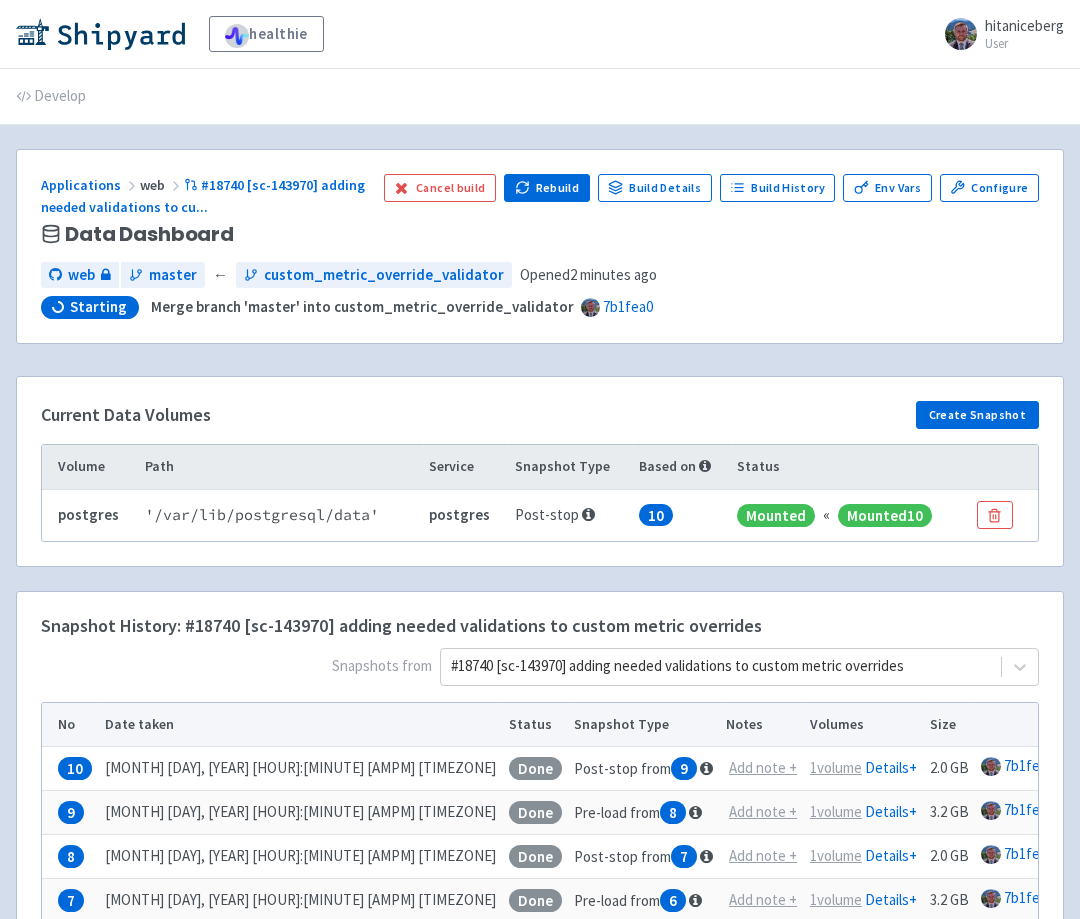 click on "Current Data Volumes Create Snapshot Volume Path Service Snapshot Type Based on   Status postgres ' /var/lib/postgresql/data ' postgres Post-stop   10 Mounted « Mounted 10" at bounding box center [540, 471] 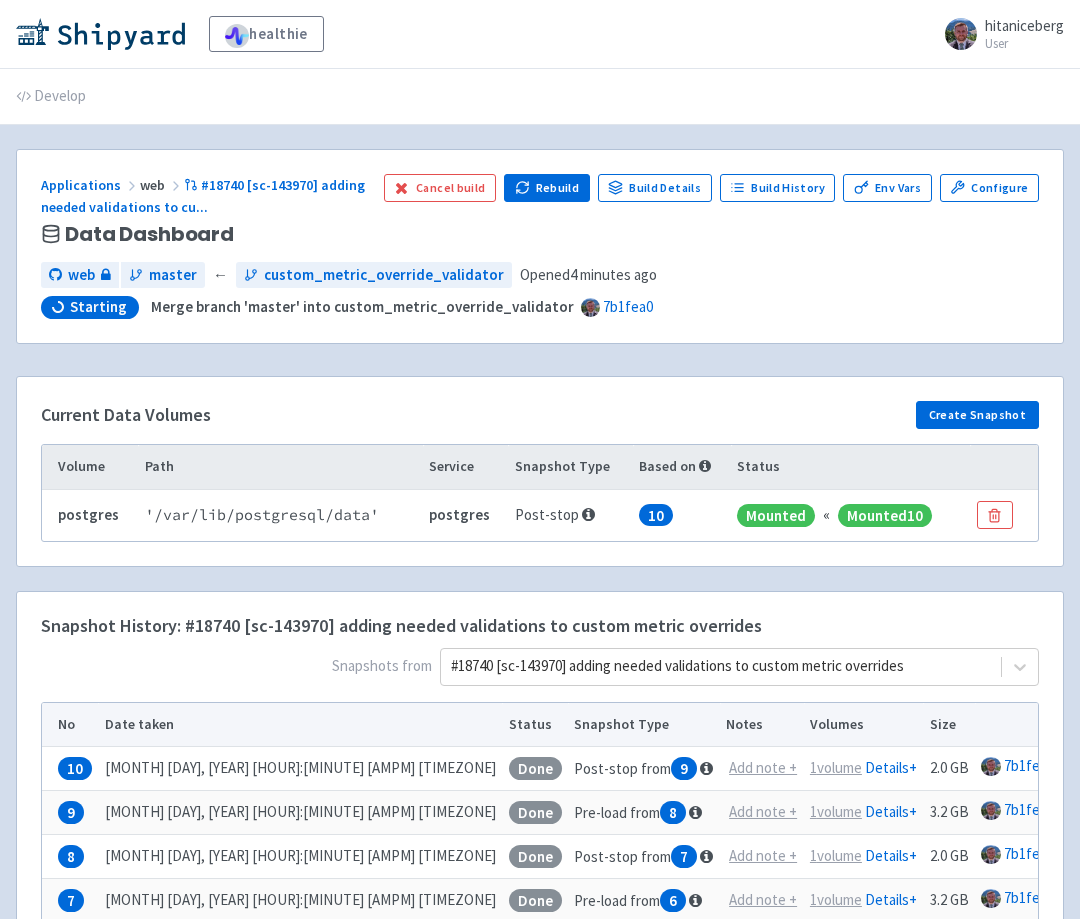 click on "Current Data Volumes Create Snapshot Volume Path Service Snapshot Type Based on   Status postgres ' /var/lib/postgresql/data ' postgres Post-stop   10 Mounted « Mounted 10" at bounding box center (540, 471) 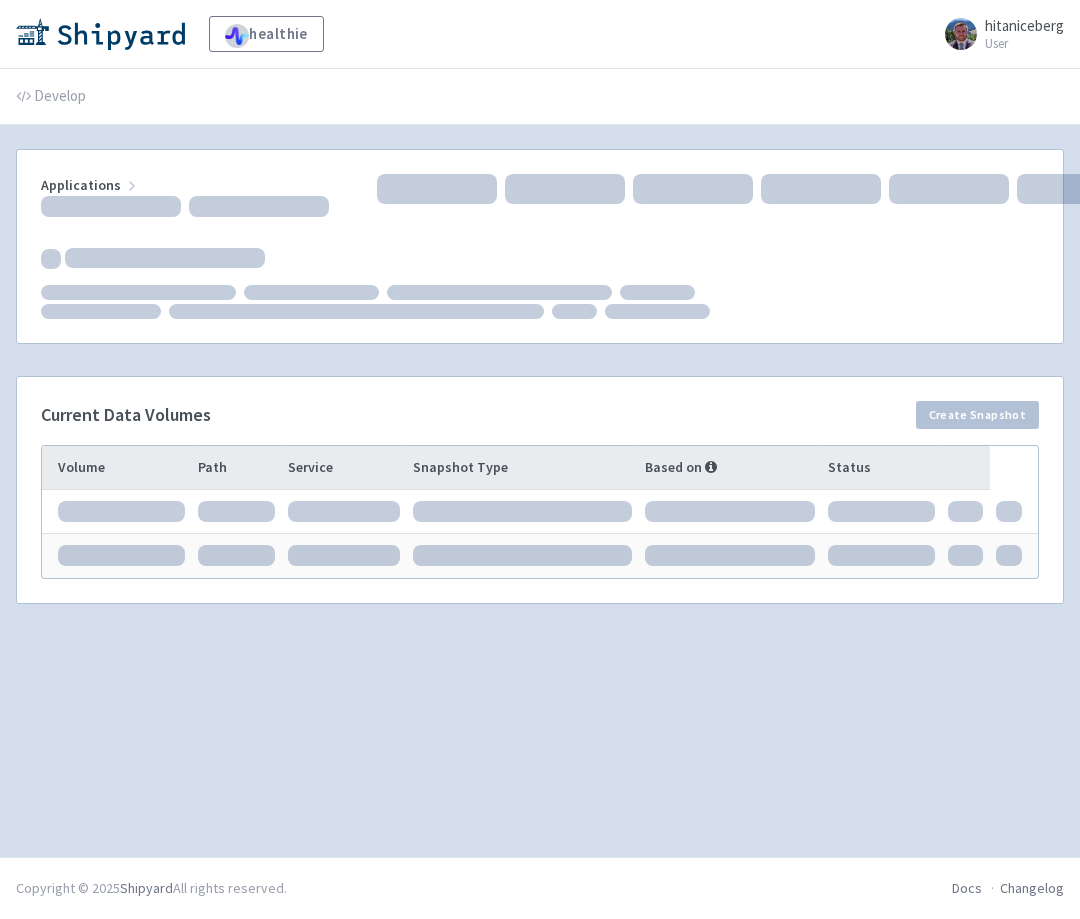 scroll, scrollTop: 0, scrollLeft: 0, axis: both 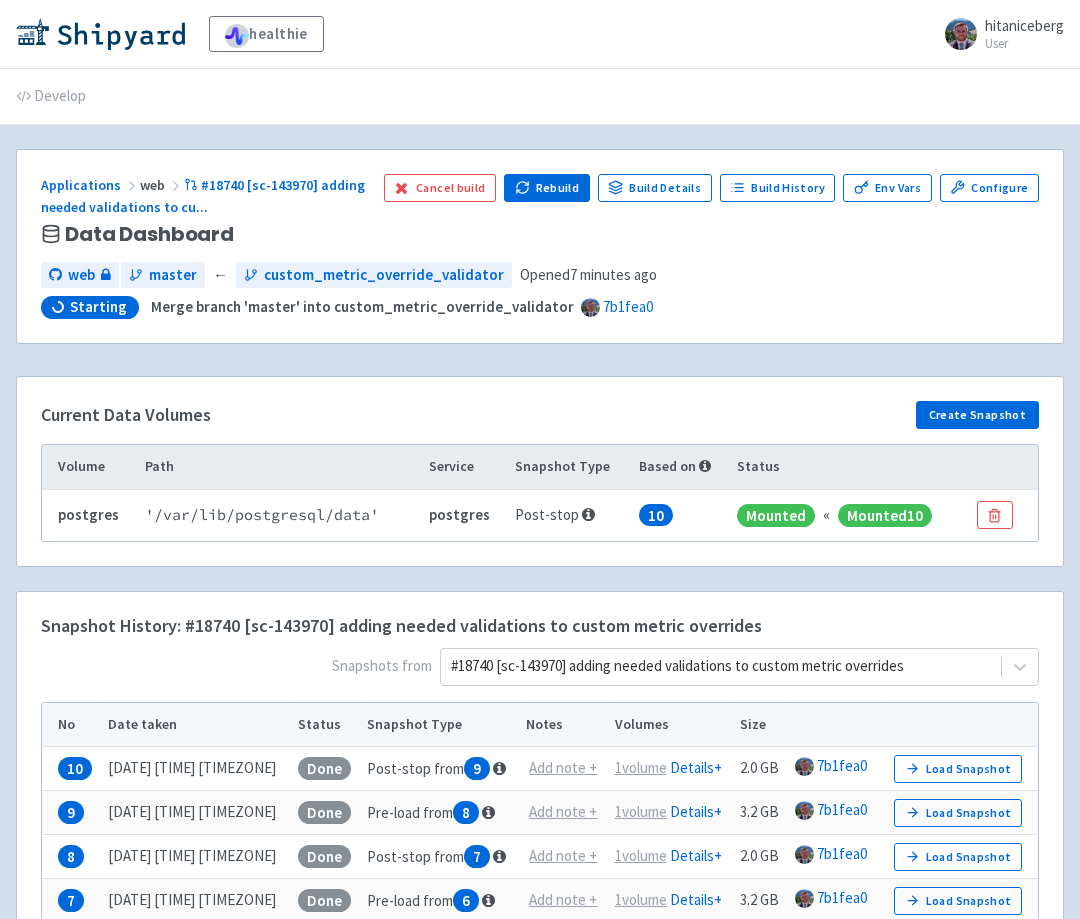 click on "Applications   web   #18740 [sc-143970] adding needed validations to cu ...   Data Dashboard Cancel build Rebuild Build Details Build History Env Vars Configure web master ← custom_metric_override_validator Opened  7 minutes ago Starting Merge branch 'master' into custom_metric_override_validator     7b1fea0" at bounding box center (540, 246) 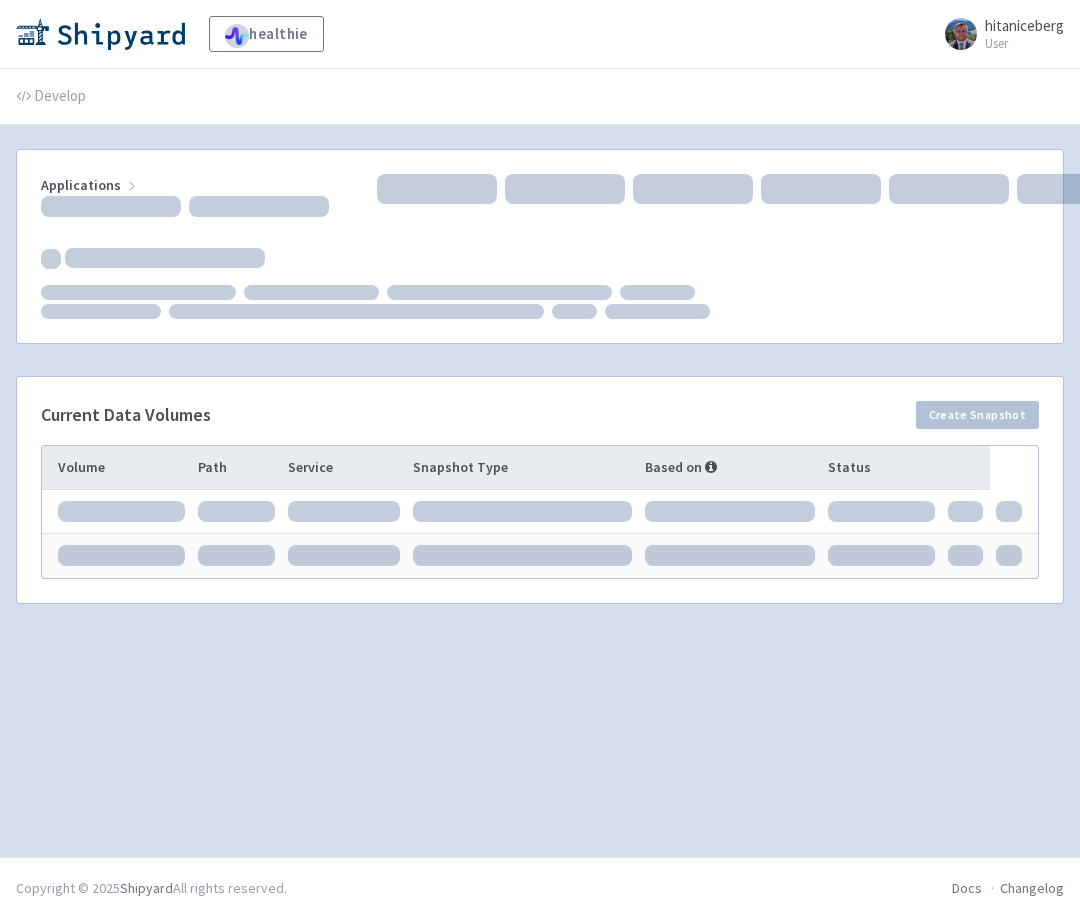 scroll, scrollTop: 0, scrollLeft: 0, axis: both 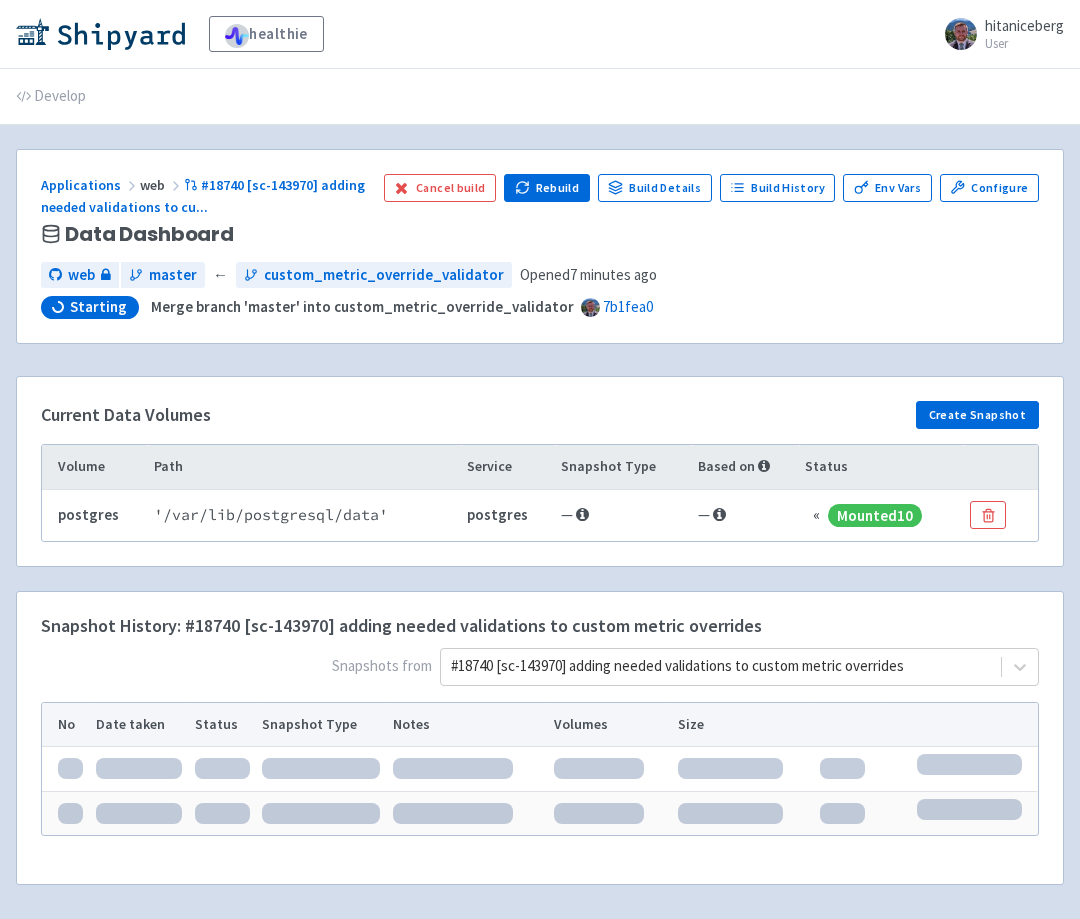click on "Applications   web   #18740 [sc-143970] adding needed validations to cu ...   Data Dashboard Cancel build Rebuild Build Details Build History Env Vars Configure web master ← custom_metric_override_validator Opened  7 minutes ago Starting Merge branch 'master' into custom_metric_override_validator     7b1fea0" at bounding box center (540, 246) 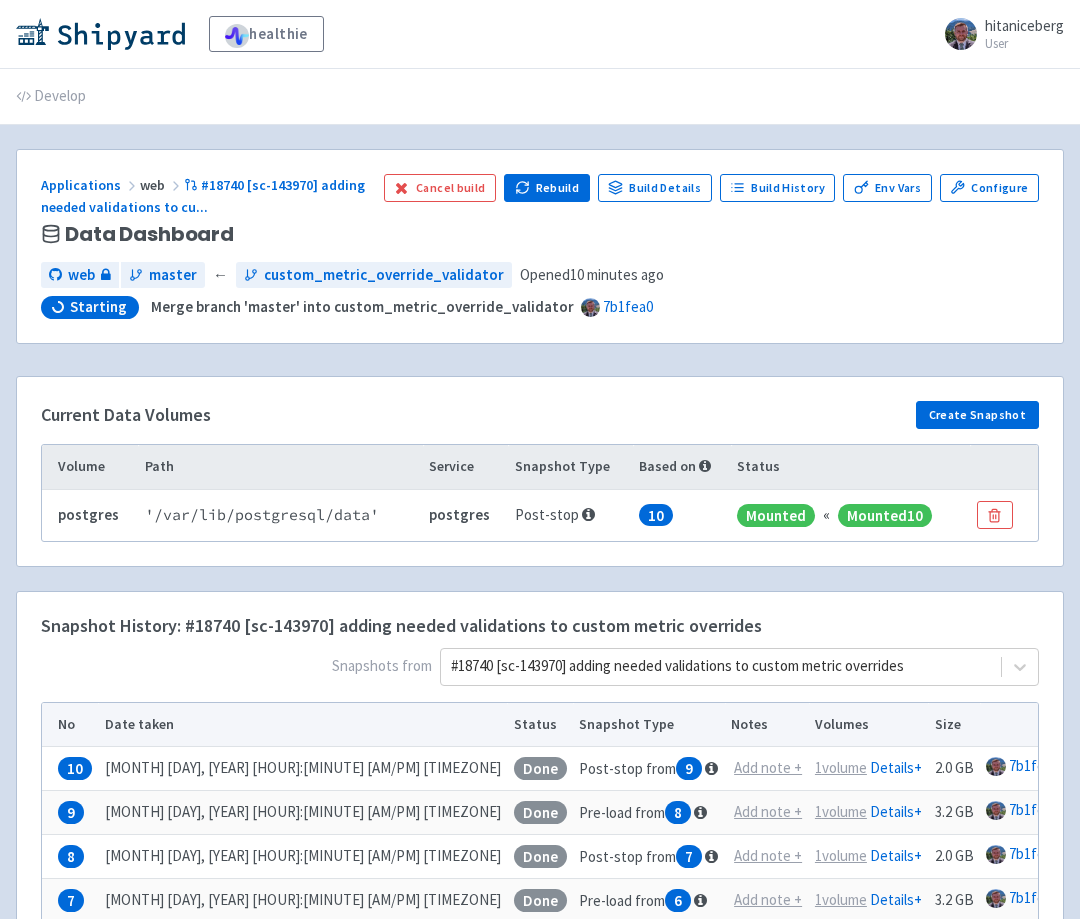 click on "Applications   web   #18740 [sc-143970] adding needed validations to cu ...   Data Dashboard Cancel build Rebuild Build Details Build History Env Vars Configure web master ← custom_metric_override_validator Opened  10 minutes ago Starting Merge branch 'master' into custom_metric_override_validator     7b1fea0" at bounding box center (540, 246) 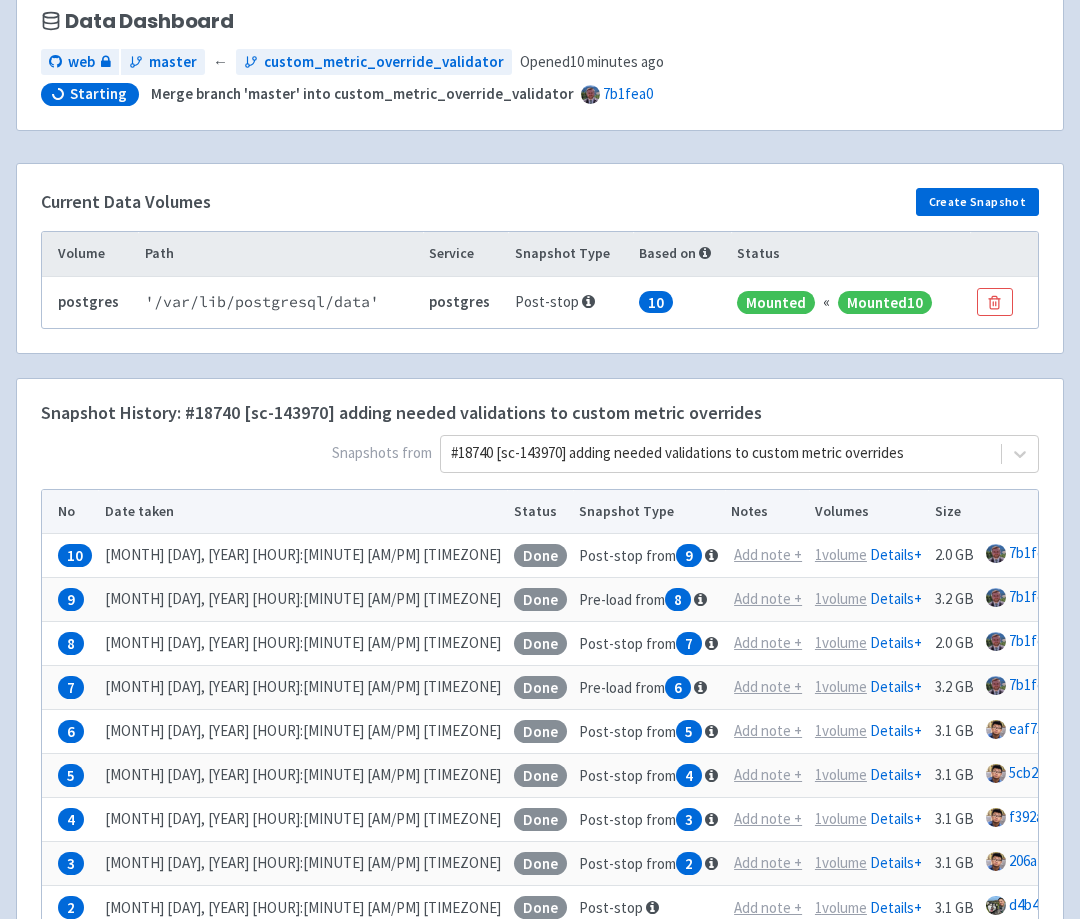scroll, scrollTop: 217, scrollLeft: 0, axis: vertical 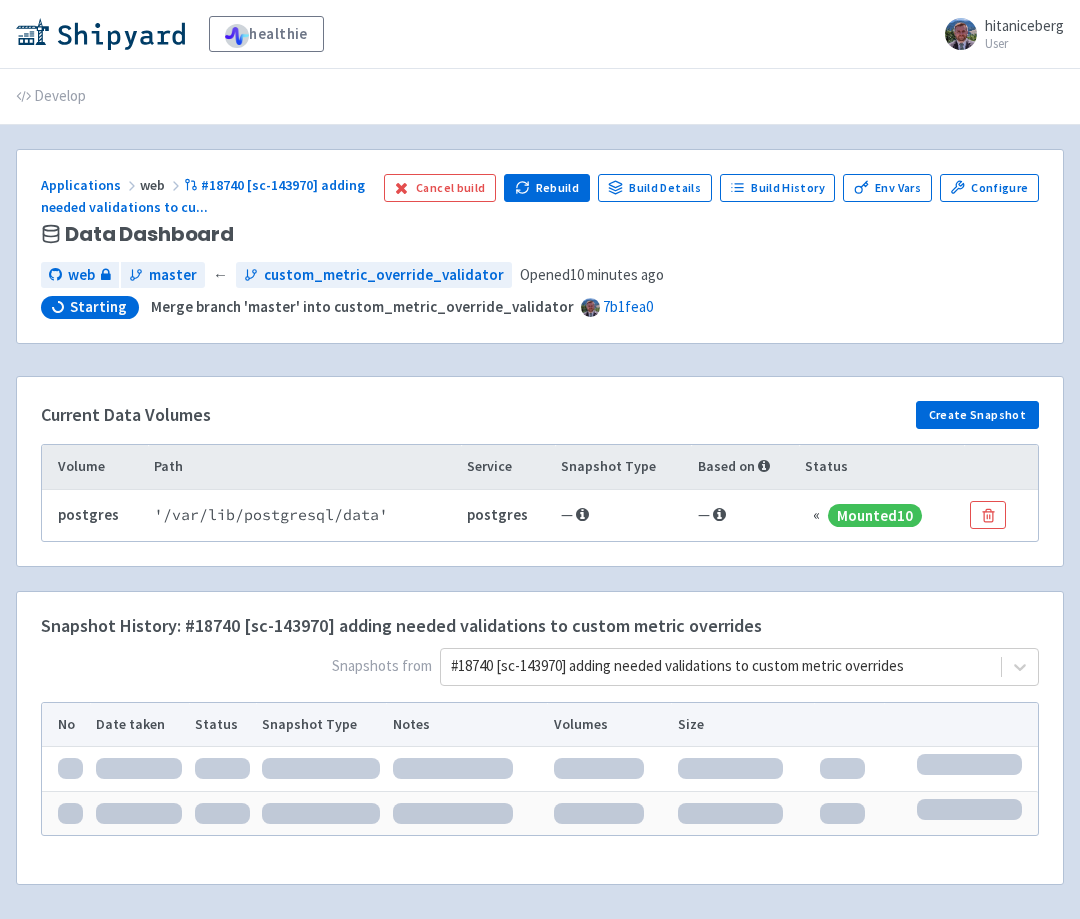 click on "web master ← custom_metric_override_validator Opened  10 minutes ago" at bounding box center [540, 275] 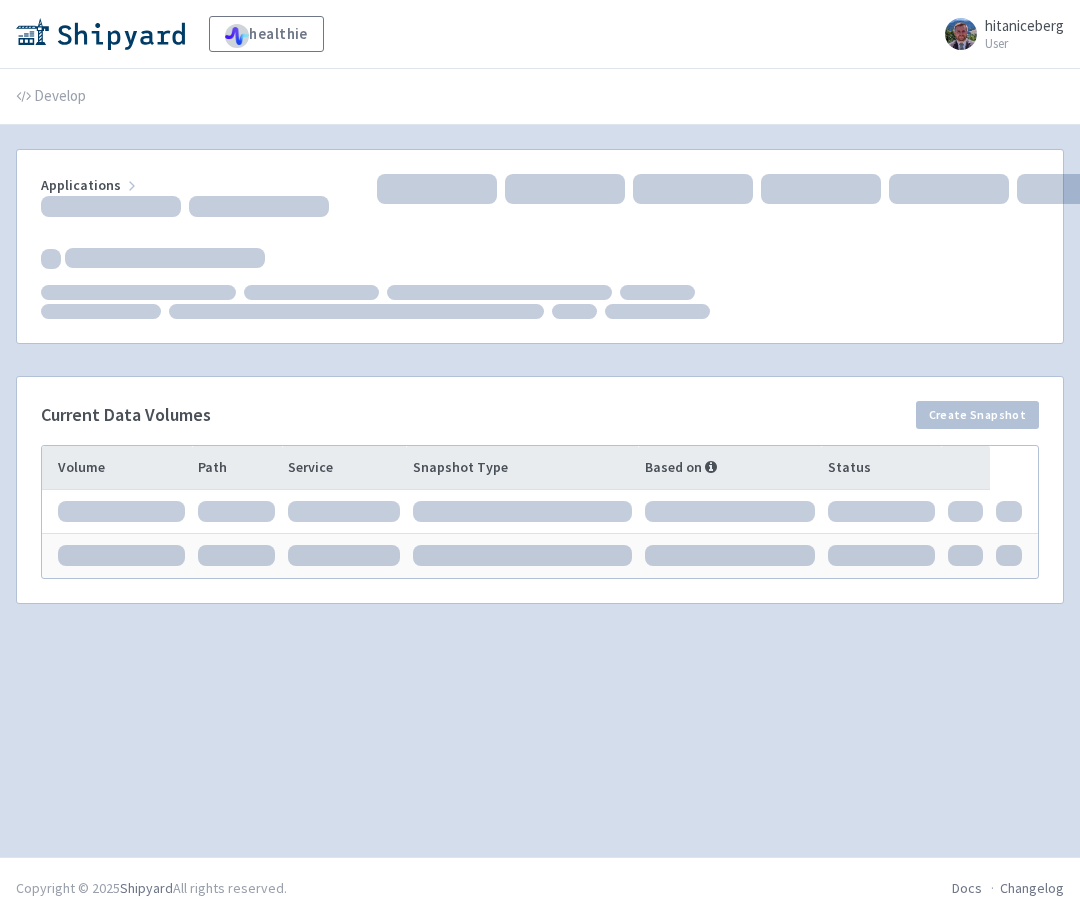 scroll, scrollTop: 0, scrollLeft: 0, axis: both 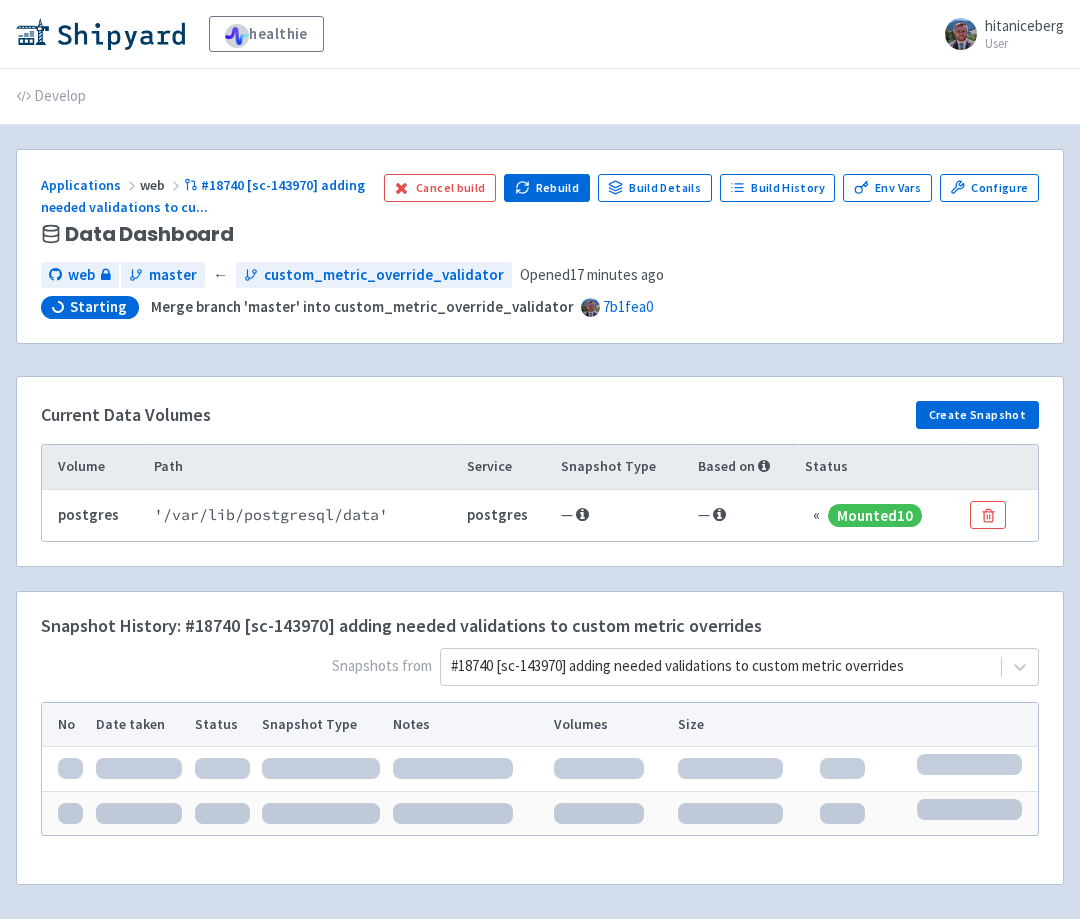 click on "Applications   web   #18740 [sc-143970] adding needed validations to cu ...   Data Dashboard Cancel build Rebuild Build Details Build History Env Vars Configure web master ← custom_metric_override_validator Opened  [TIME] Starting Merge branch 'master' into custom_metric_override_validator     [HASH]" at bounding box center (540, 246) 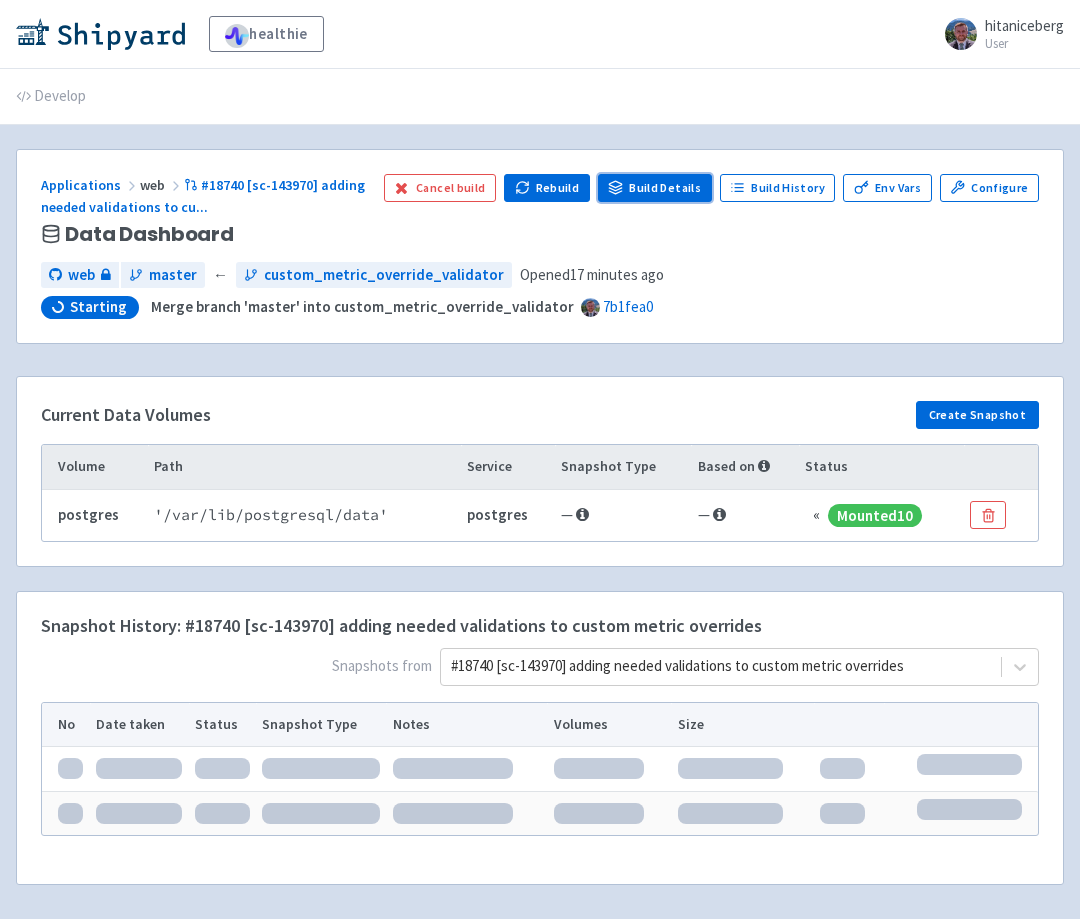 click on "Build Details" at bounding box center [655, 188] 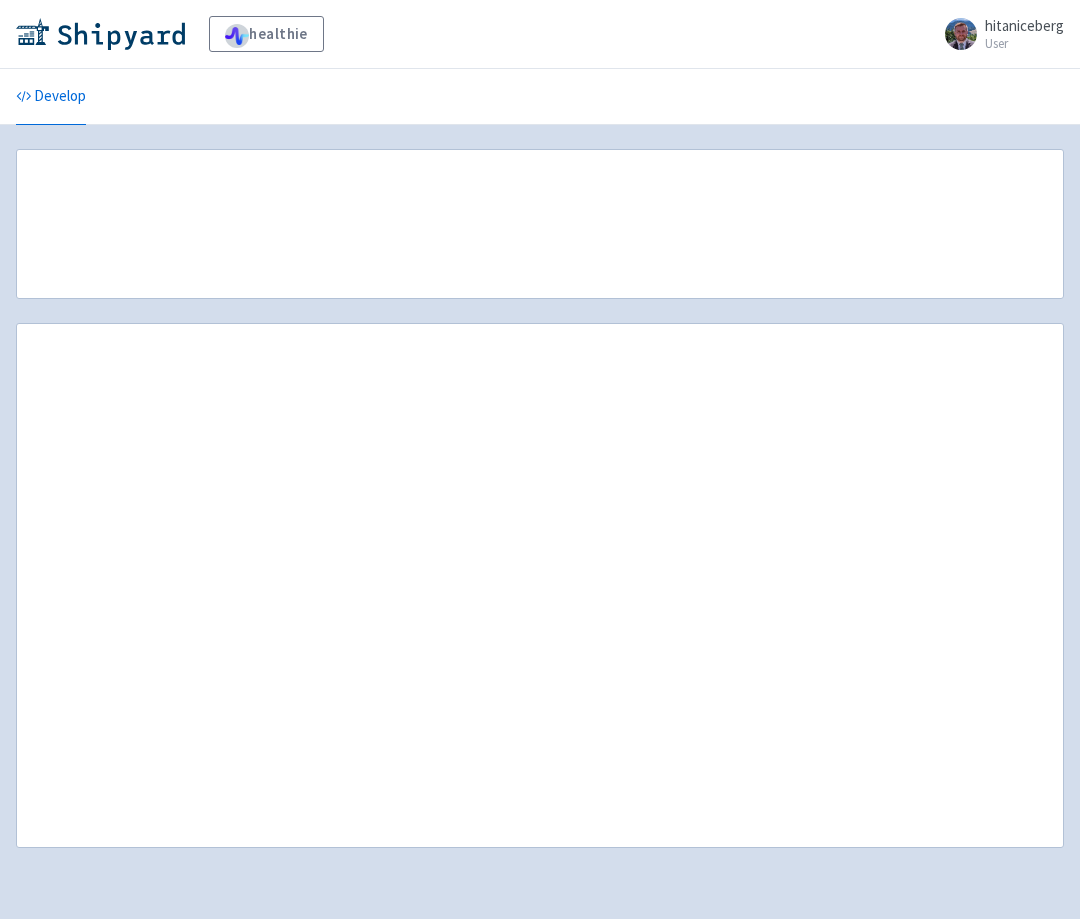 scroll, scrollTop: 0, scrollLeft: 0, axis: both 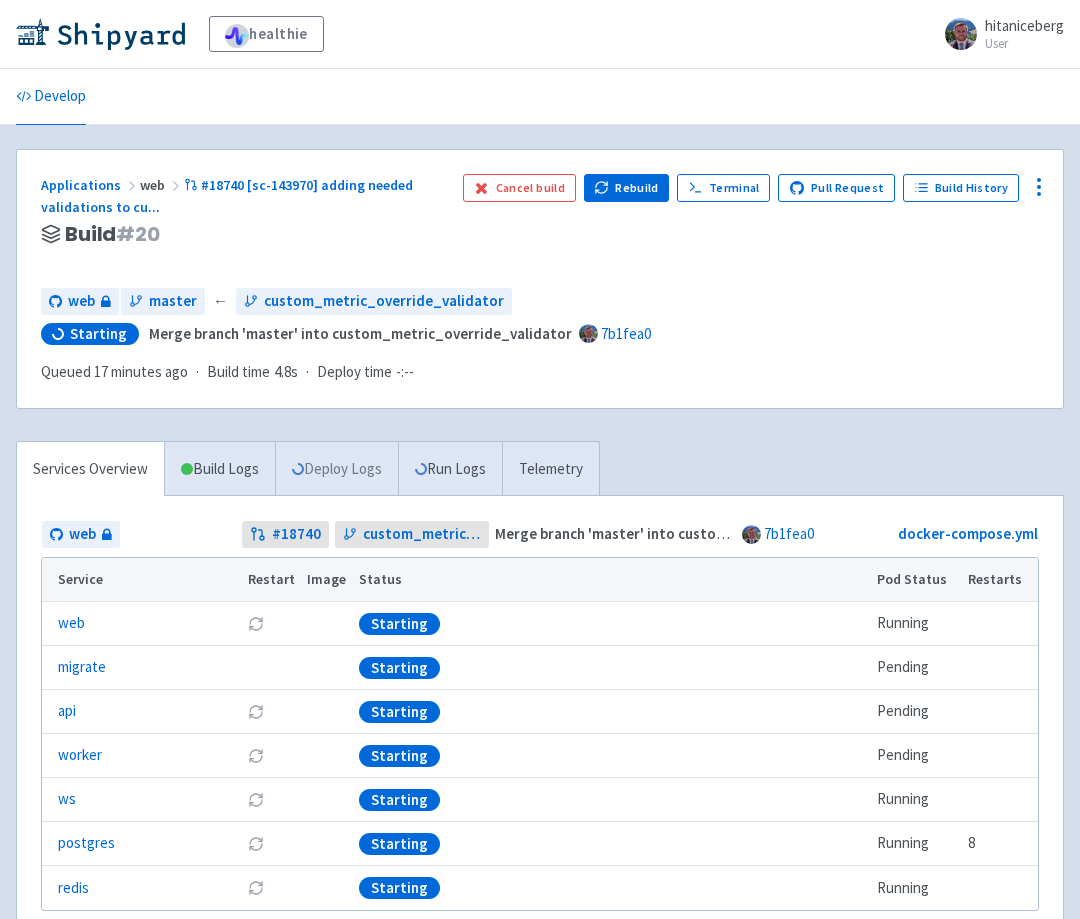 click on "Deploy Logs" at bounding box center (336, 469) 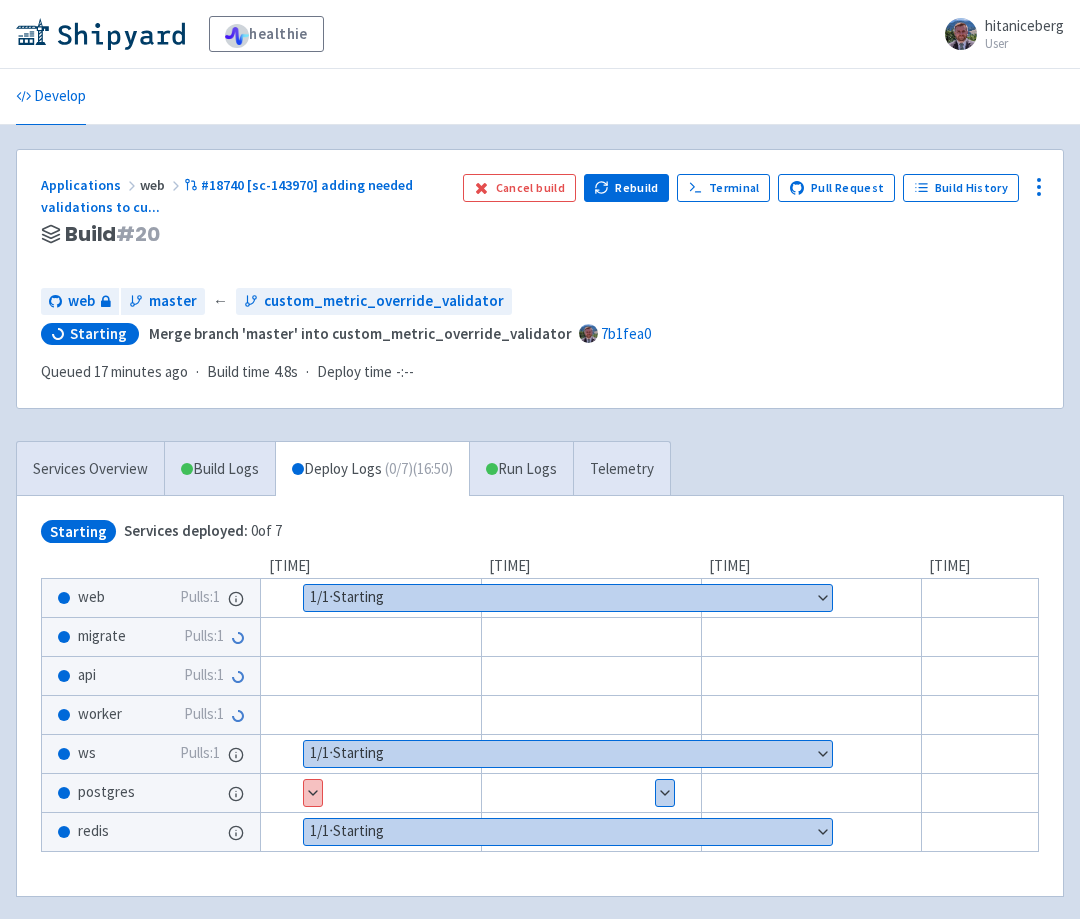 click on "Show details" at bounding box center [313, 793] 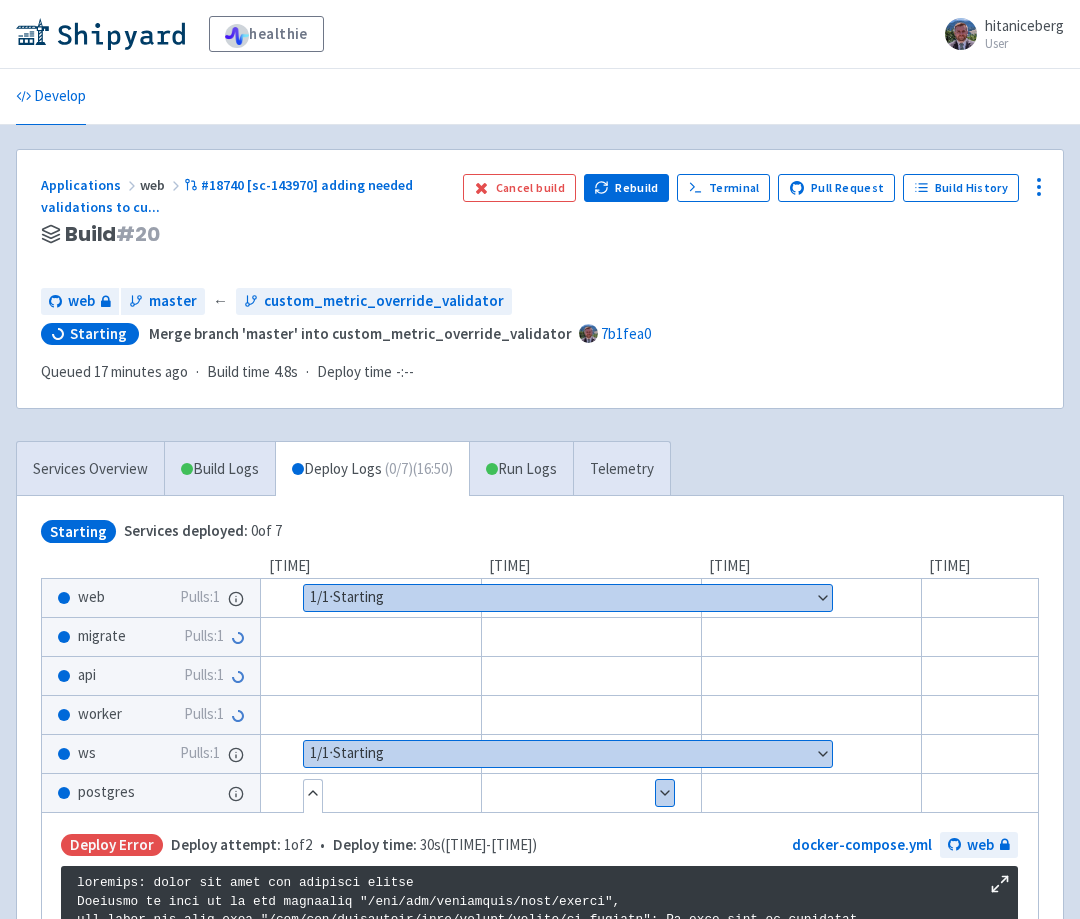 scroll, scrollTop: 219, scrollLeft: 0, axis: vertical 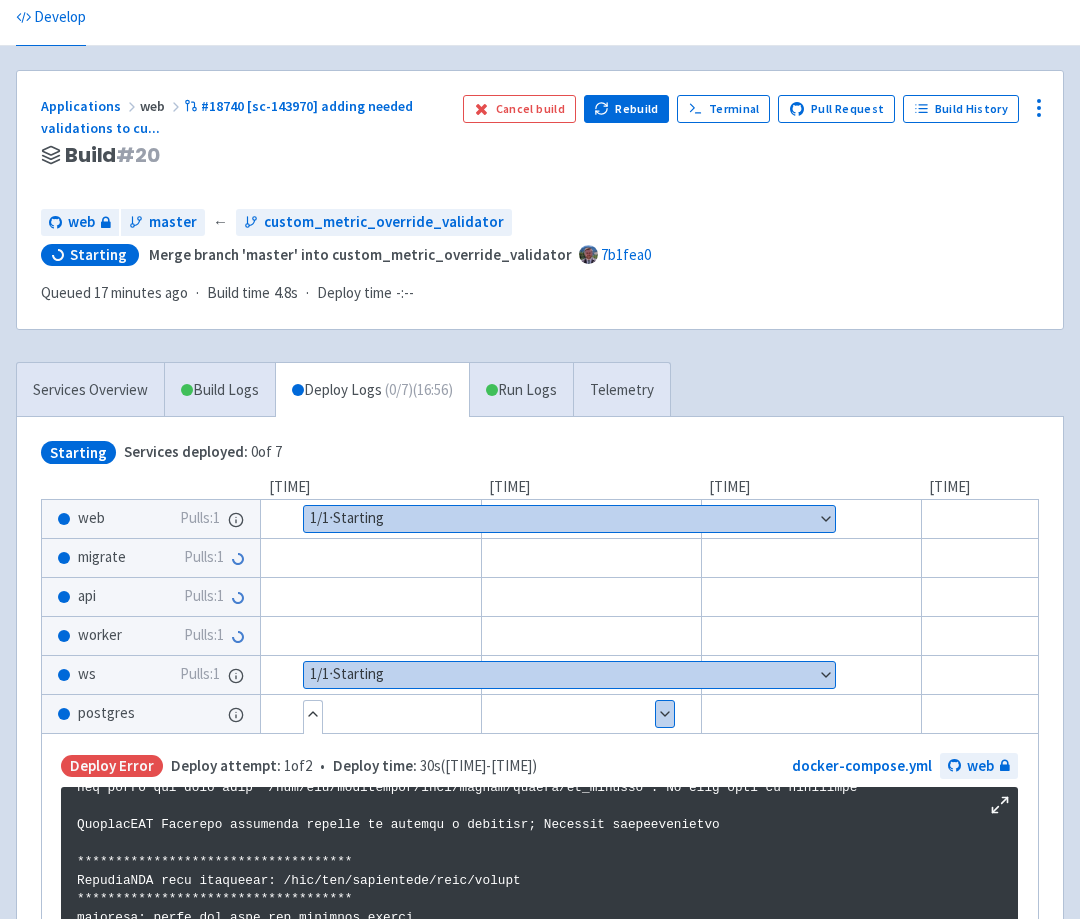click on "Applications   web   #18740 [sc-143970] adding needed validations to cu ...   Build  # 20   Cancel build Rebuild Terminal Pull Request Build History web master ← custom_metric_override_validator Starting Merge branch 'master' into custom_metric_override_validator     7b1fea0 Queued   17 minutes ago · Build time 4.8s · Deploy time -:-- Services Overview   Build Logs   Deploy Logs   ( 0 / 7 )  (16:56)   Run Logs   Telemetry Starting Services deployed:   0  of   7 11:15:00 11:20:00 11:25:00 11:30:00 11:35:00 11:40:00 web Pulls:  1 Show details    1 / 1  ⋅  Starting     migrate Pulls:  1 api Pulls:  1 worker Pulls:  1 ws Pulls:  1 Show details    1 / 1  ⋅  Starting     postgres Hide details    1 / 2  ⋅  Deploy Error     Show details    2 / 2  ⋅  Starting     Deploy Error Deploy attempt:   1  of  2 • Deploy time:   30s  ( 11:18:17  -  11:18:47 ) docker-compose.yml web Maximize log window redis Show details    1 / 1  ⋅  Starting" at bounding box center (540, 640) 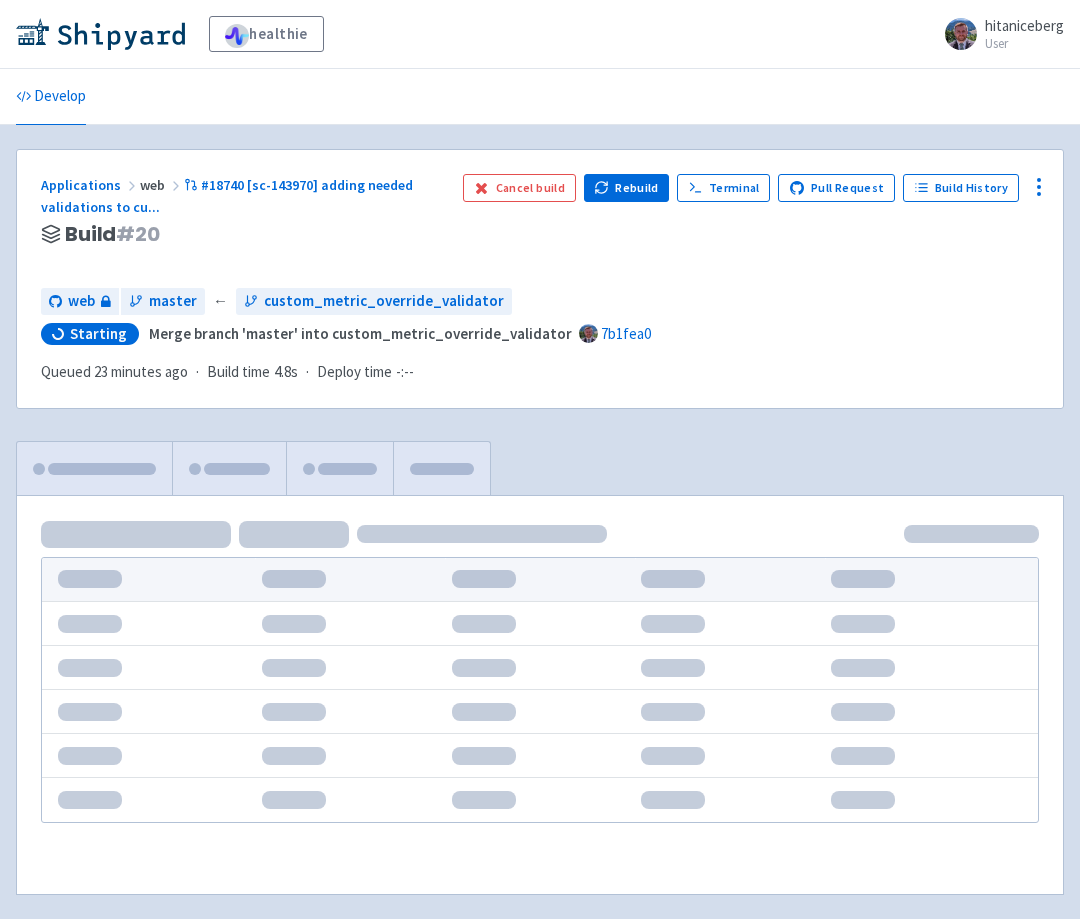 scroll, scrollTop: 50, scrollLeft: 0, axis: vertical 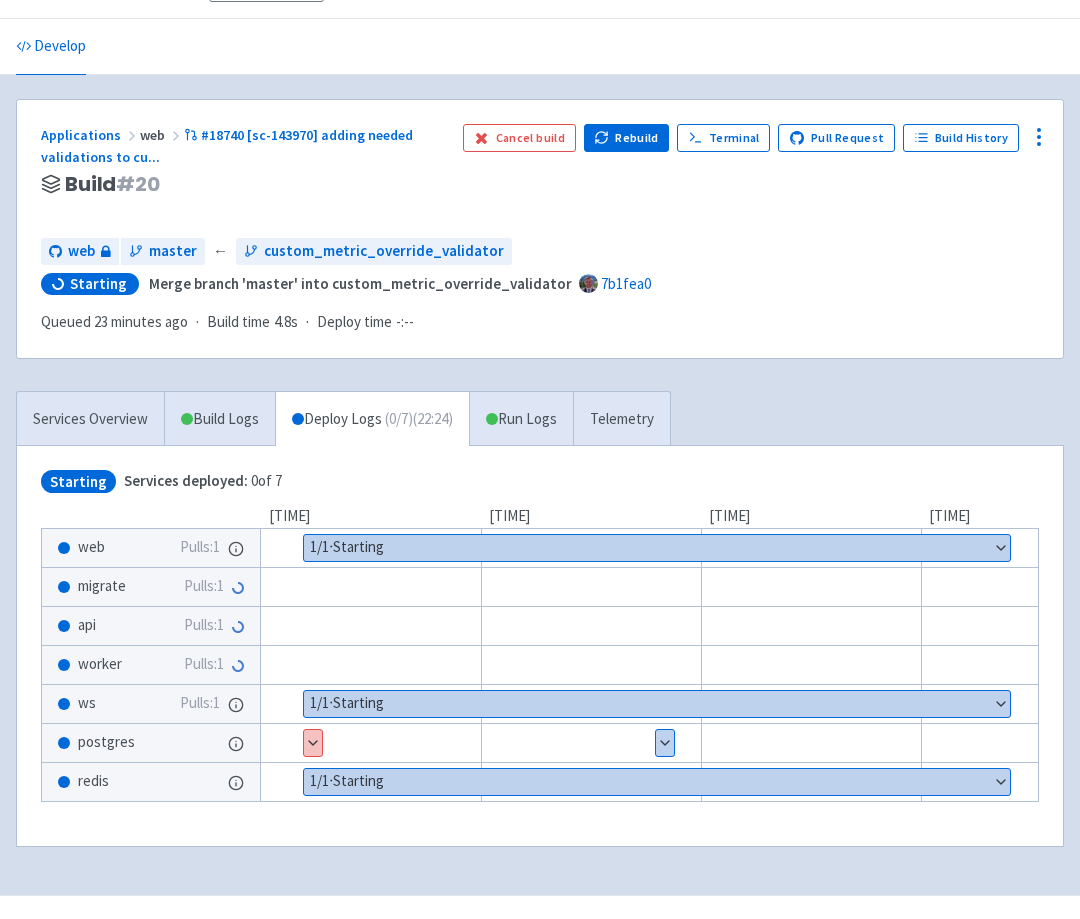 click on "Build  # 20" at bounding box center (244, 184) 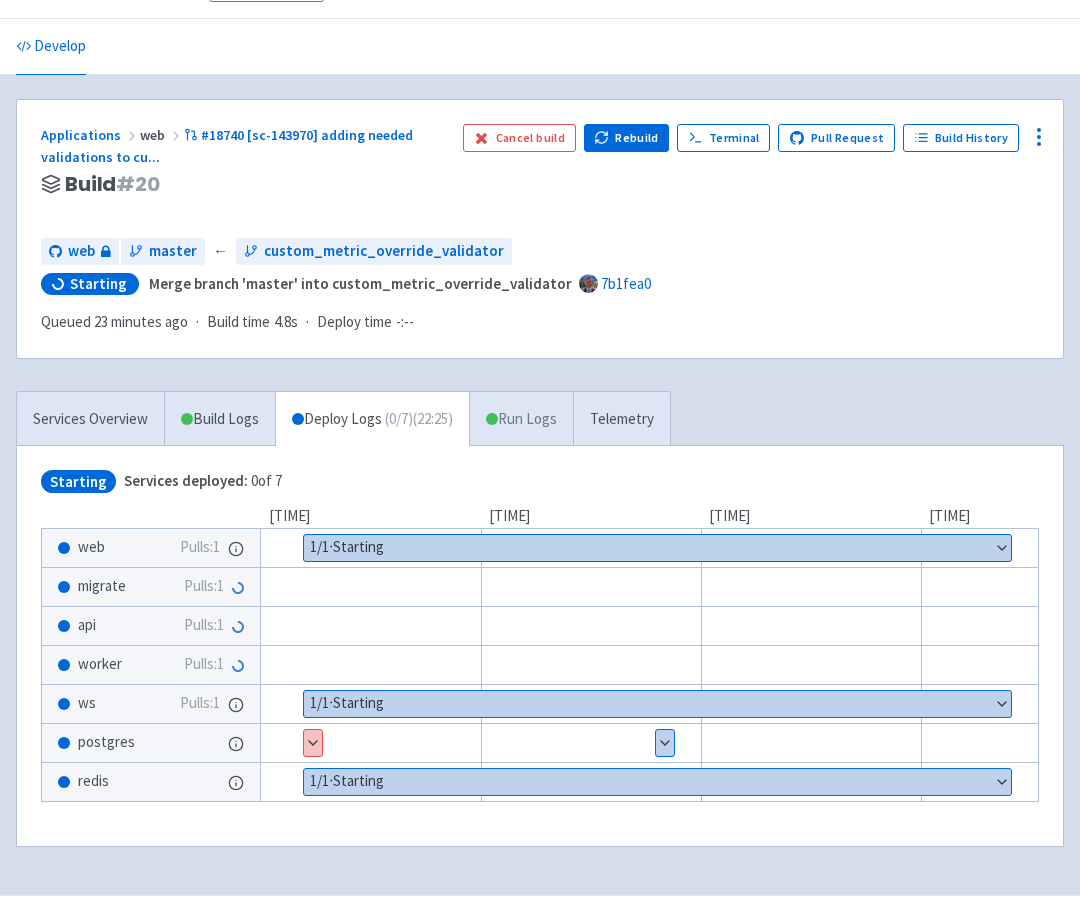 click on "Run Logs" at bounding box center [521, 419] 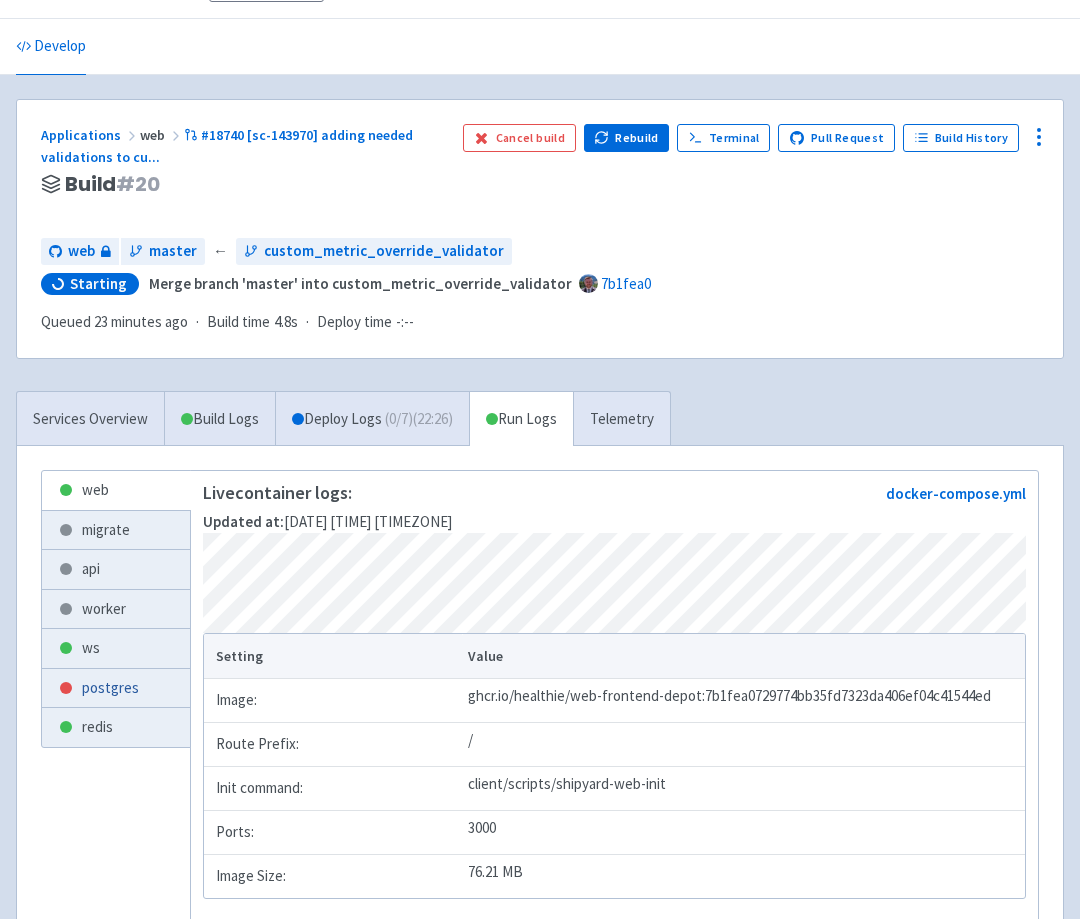 click on "postgres" at bounding box center [116, 688] 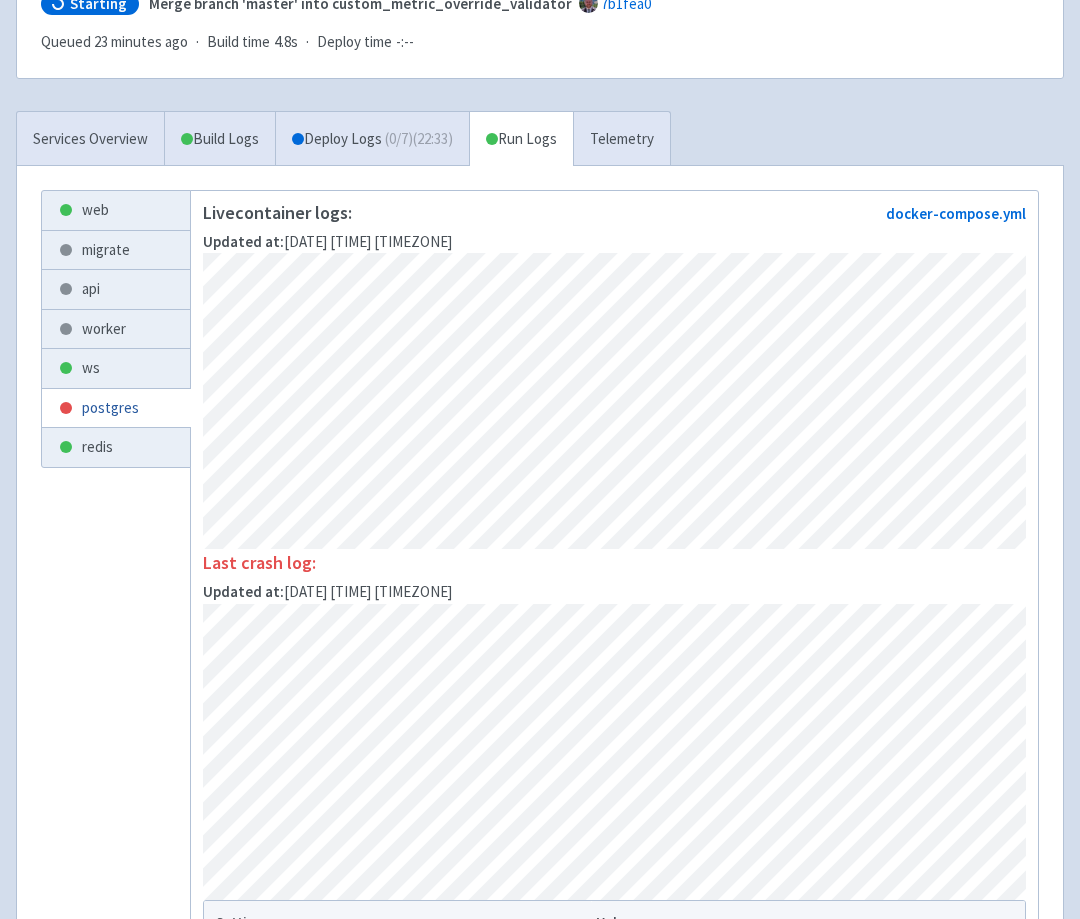 scroll, scrollTop: 0, scrollLeft: 0, axis: both 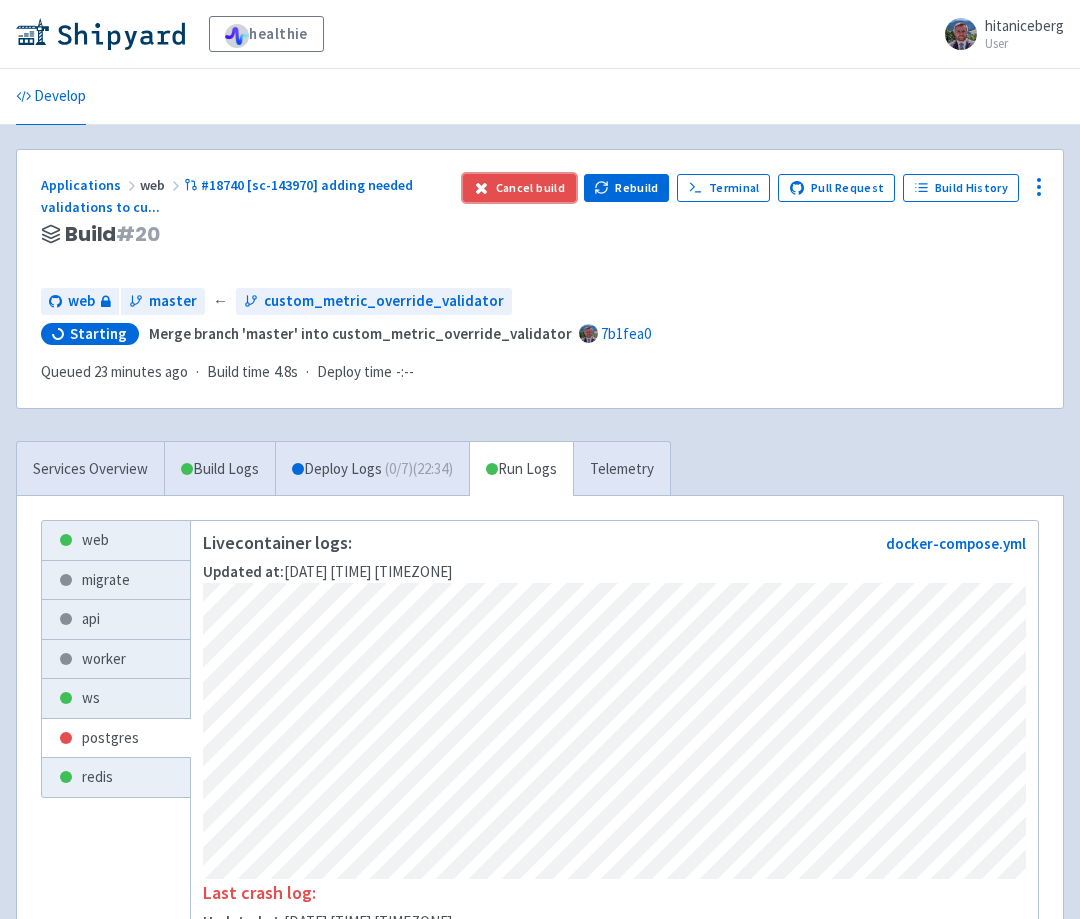click on "Cancel build" at bounding box center [519, 188] 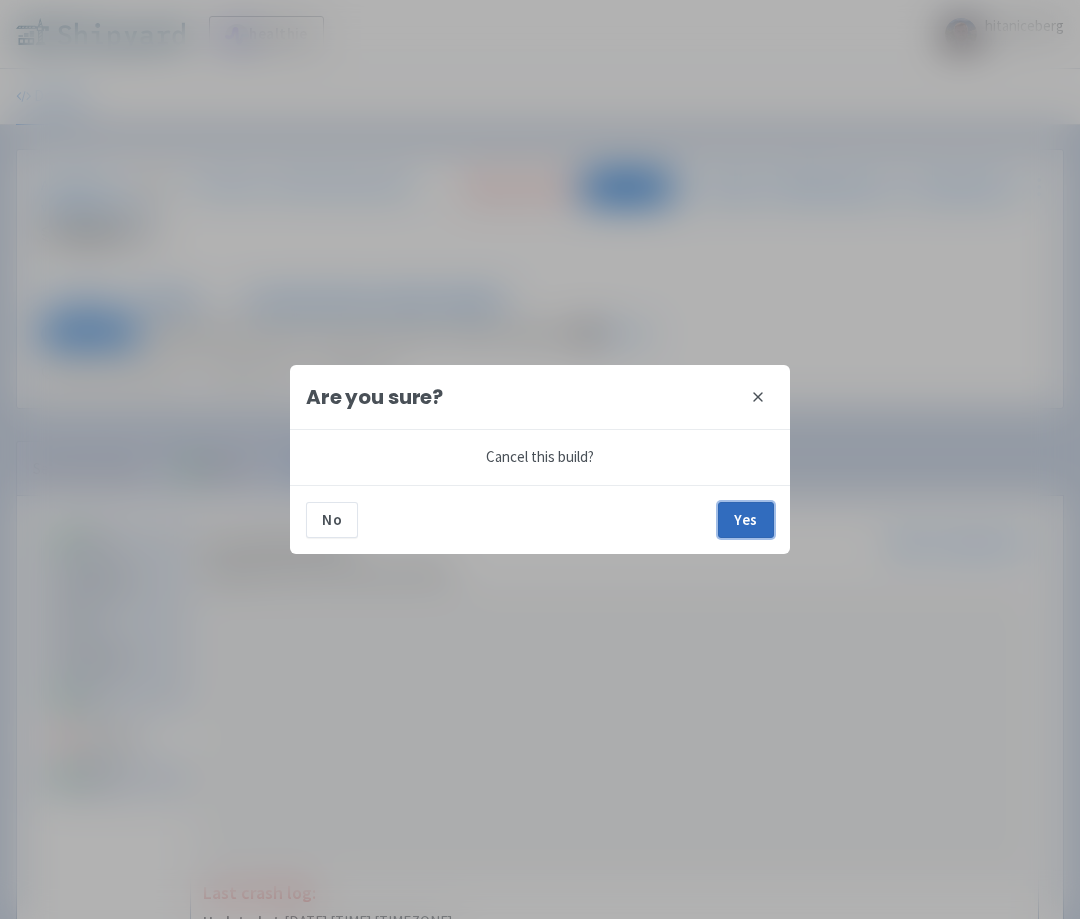 click on "Yes" at bounding box center [746, 520] 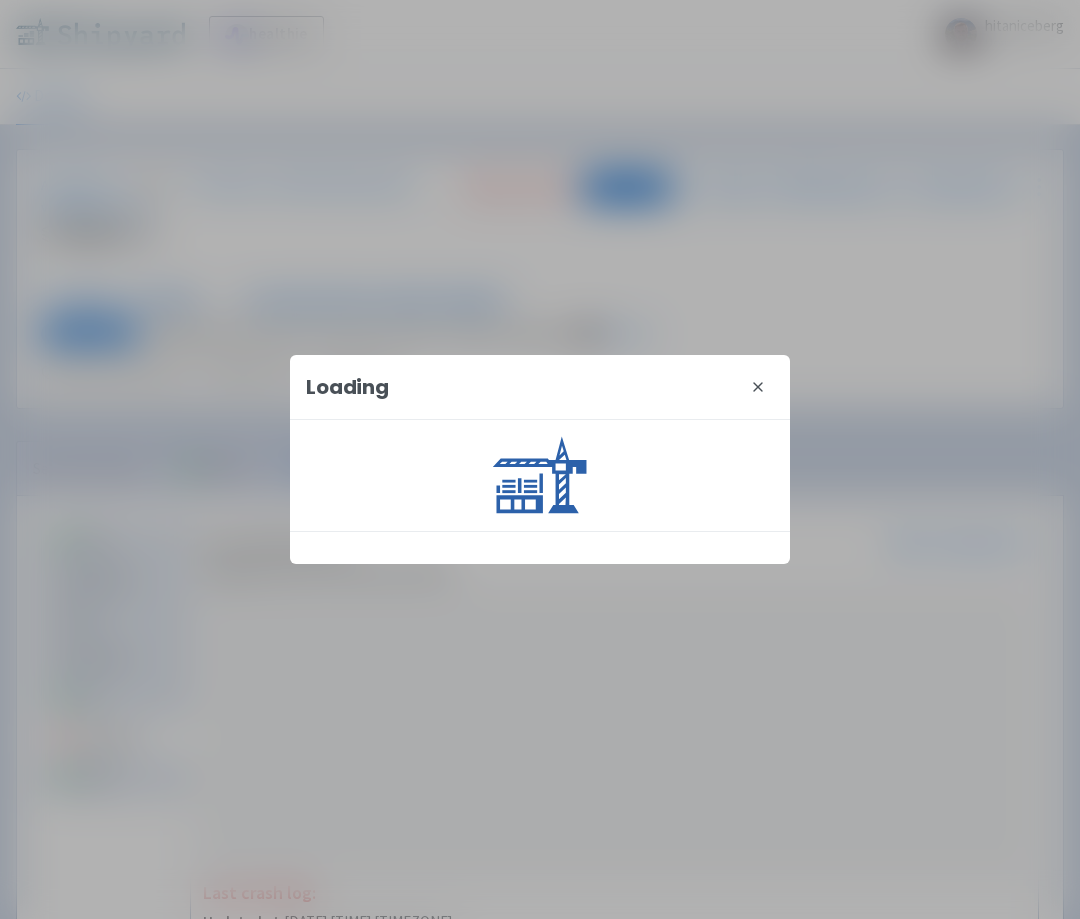 click 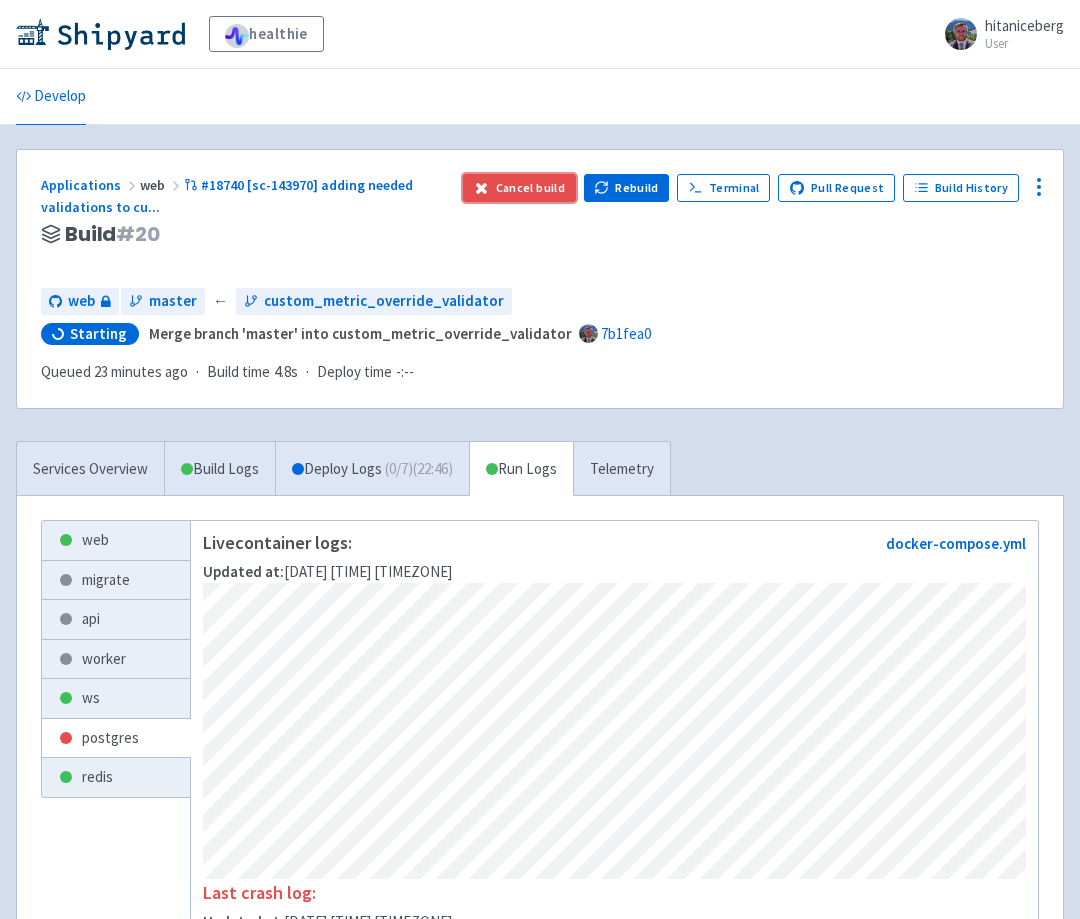 click on "Cancel build" at bounding box center [519, 188] 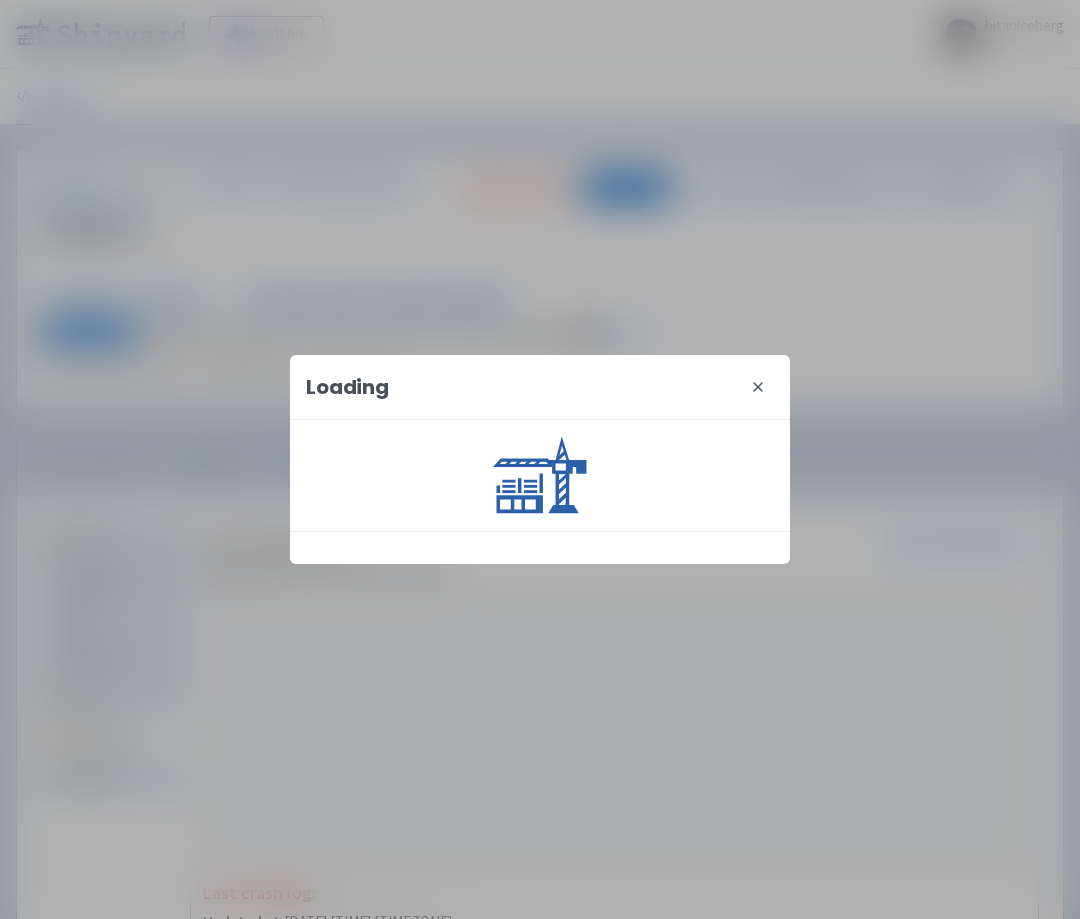 click on "Loading close" at bounding box center [540, 387] 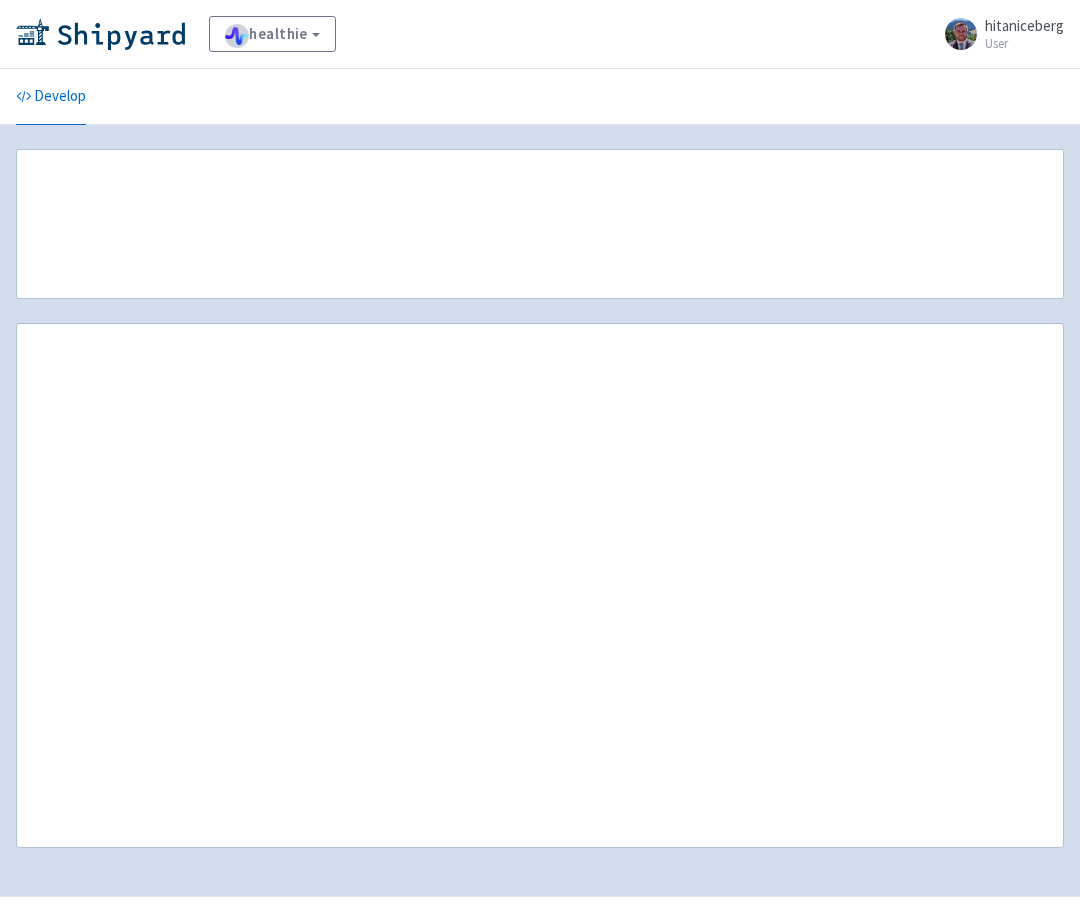 scroll, scrollTop: 0, scrollLeft: 0, axis: both 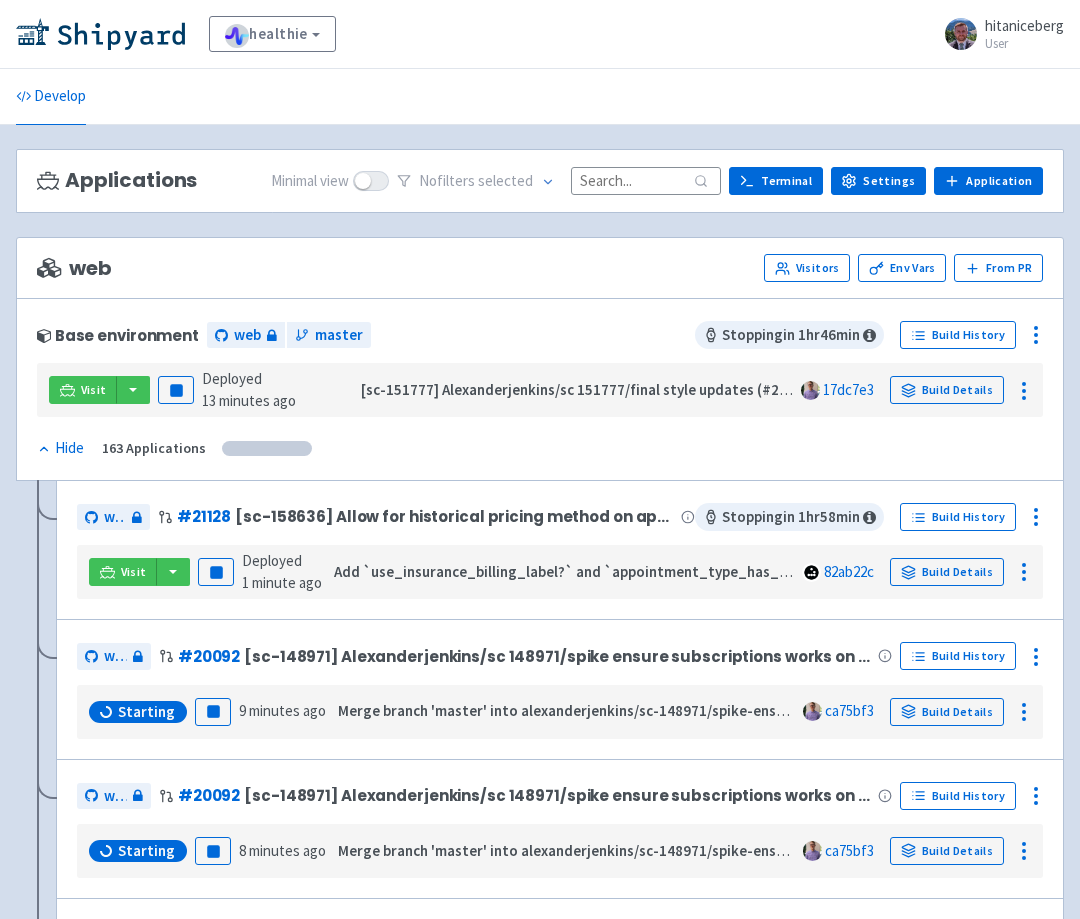 click on "web Visitors Env Vars From PR" at bounding box center [540, 268] 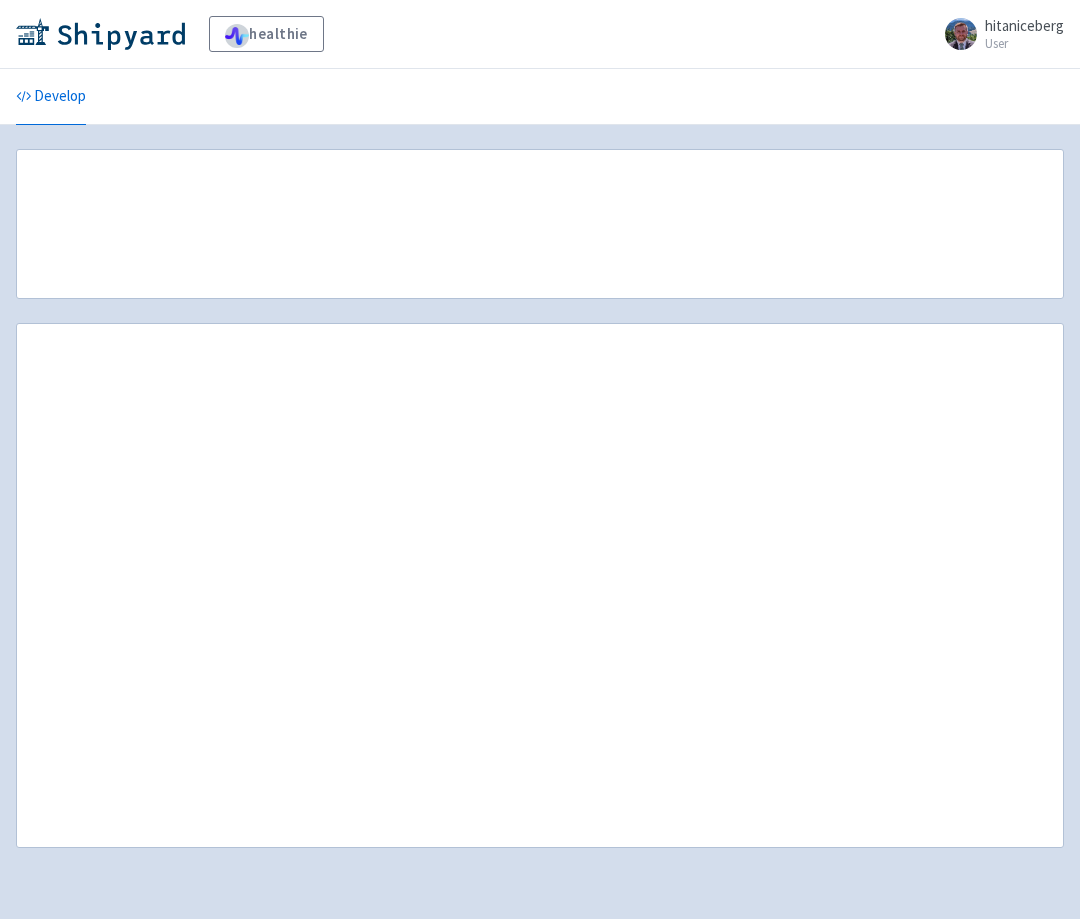 scroll, scrollTop: 0, scrollLeft: 0, axis: both 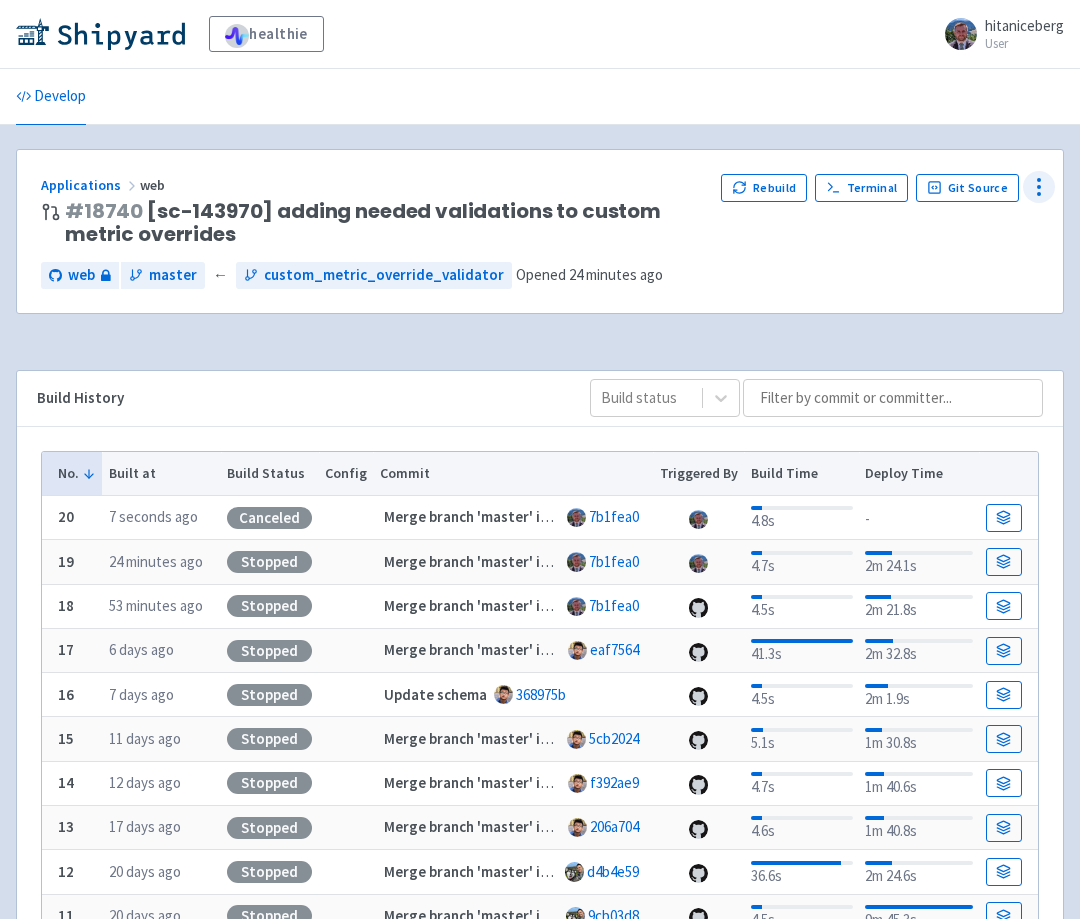 click 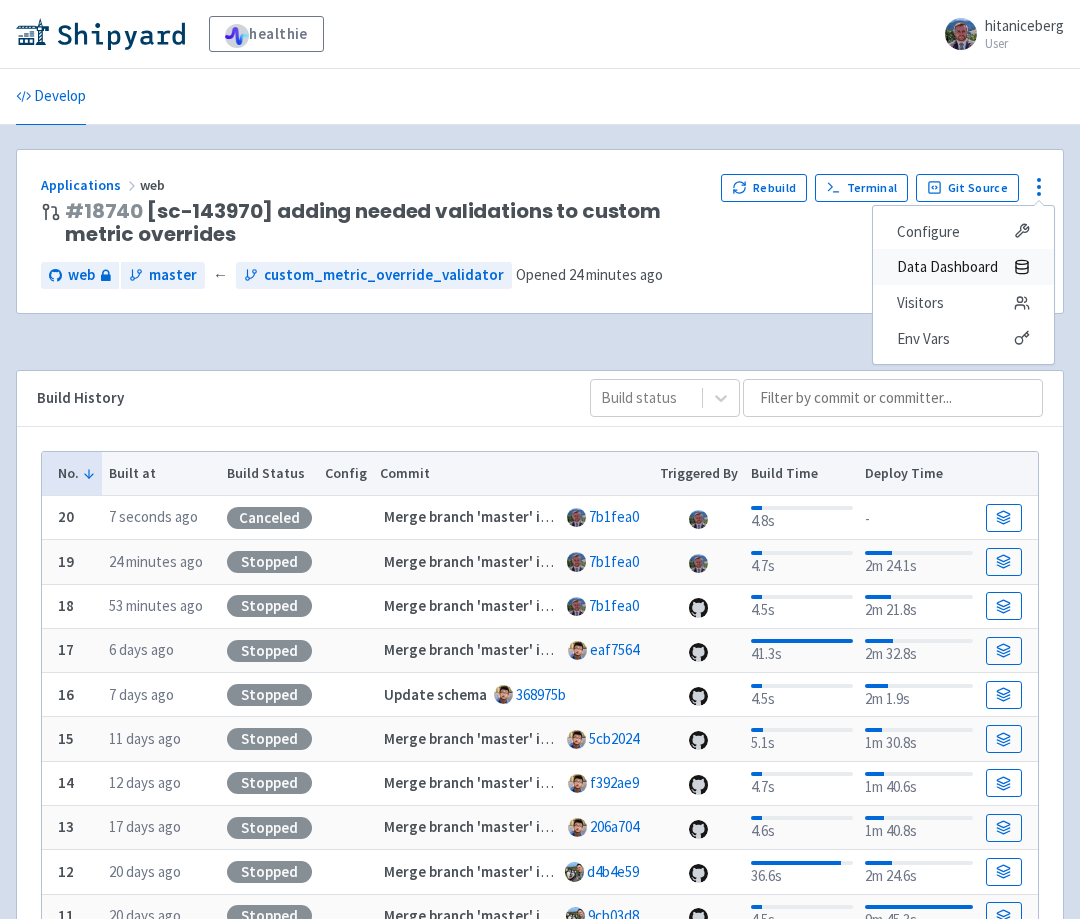 click on "Data Dashboard" at bounding box center (947, 267) 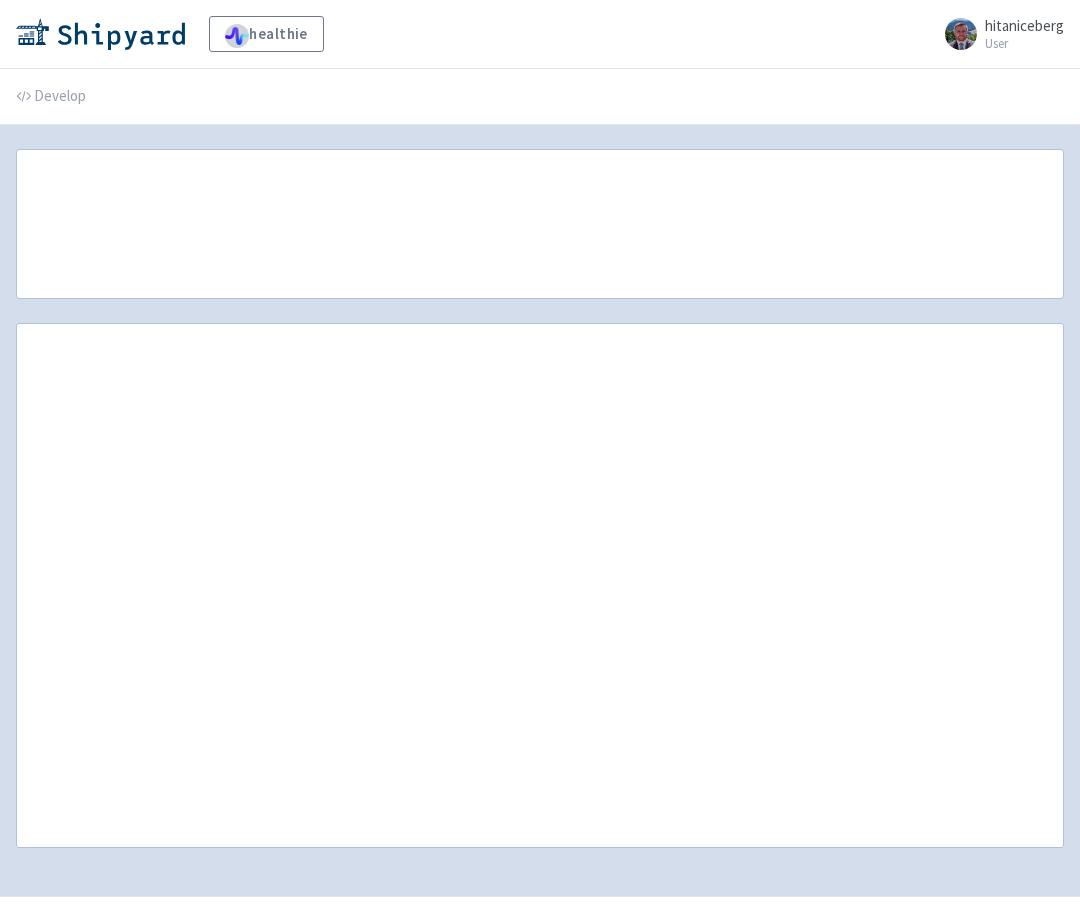 scroll, scrollTop: 0, scrollLeft: 0, axis: both 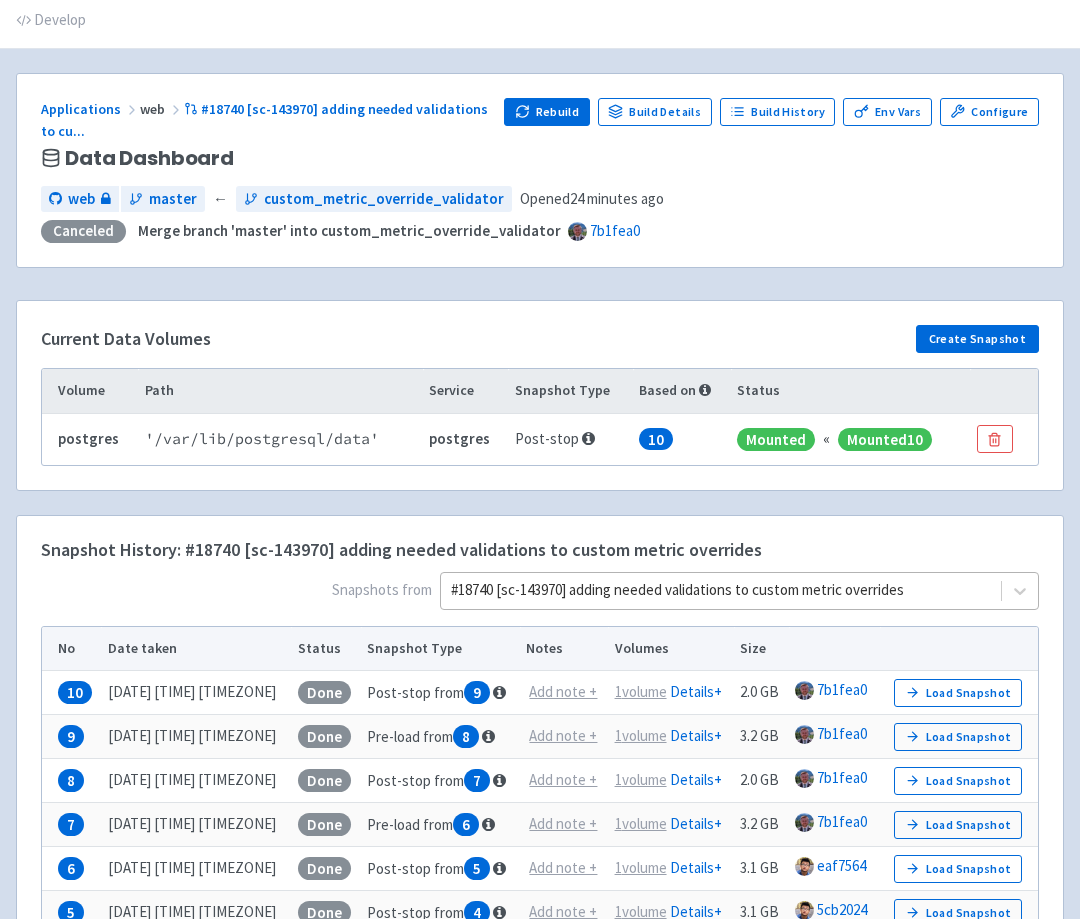 click on "#18740 [sc-143970] adding needed validations to custom metric overrides" at bounding box center [739, 591] 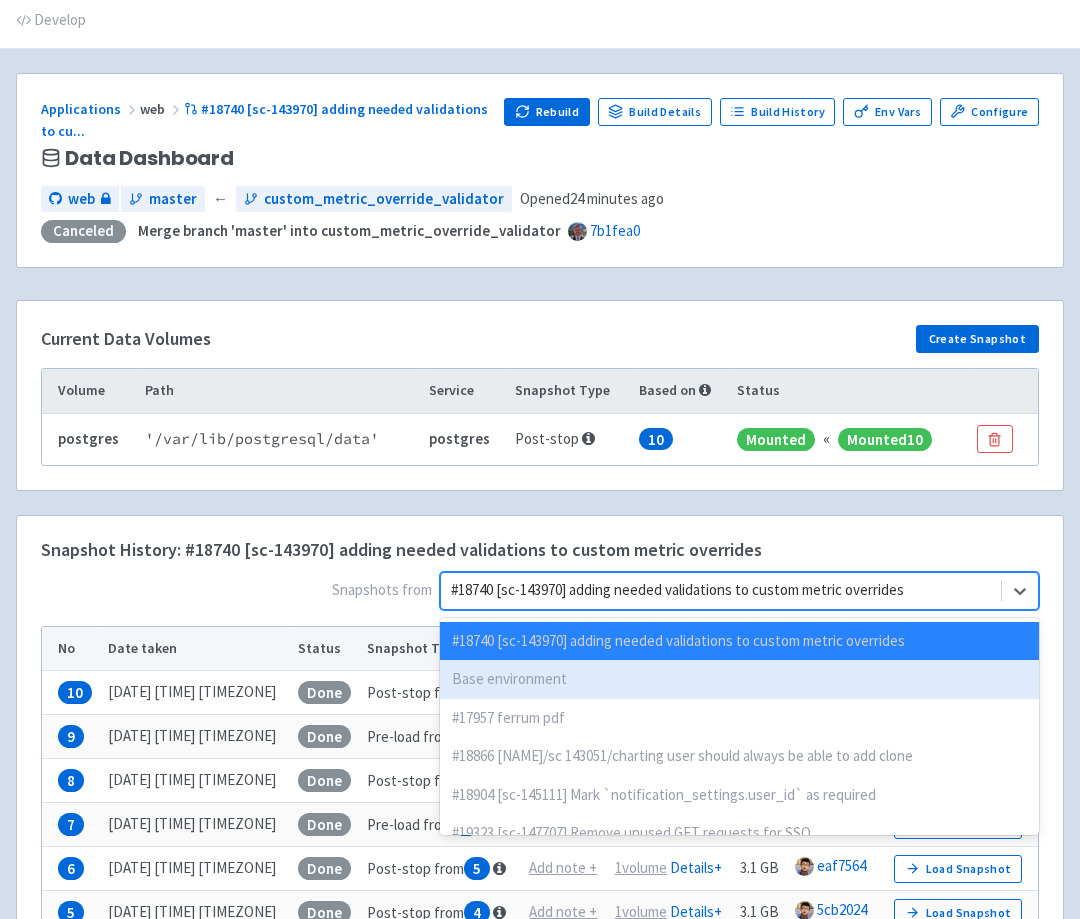 scroll, scrollTop: 83, scrollLeft: 0, axis: vertical 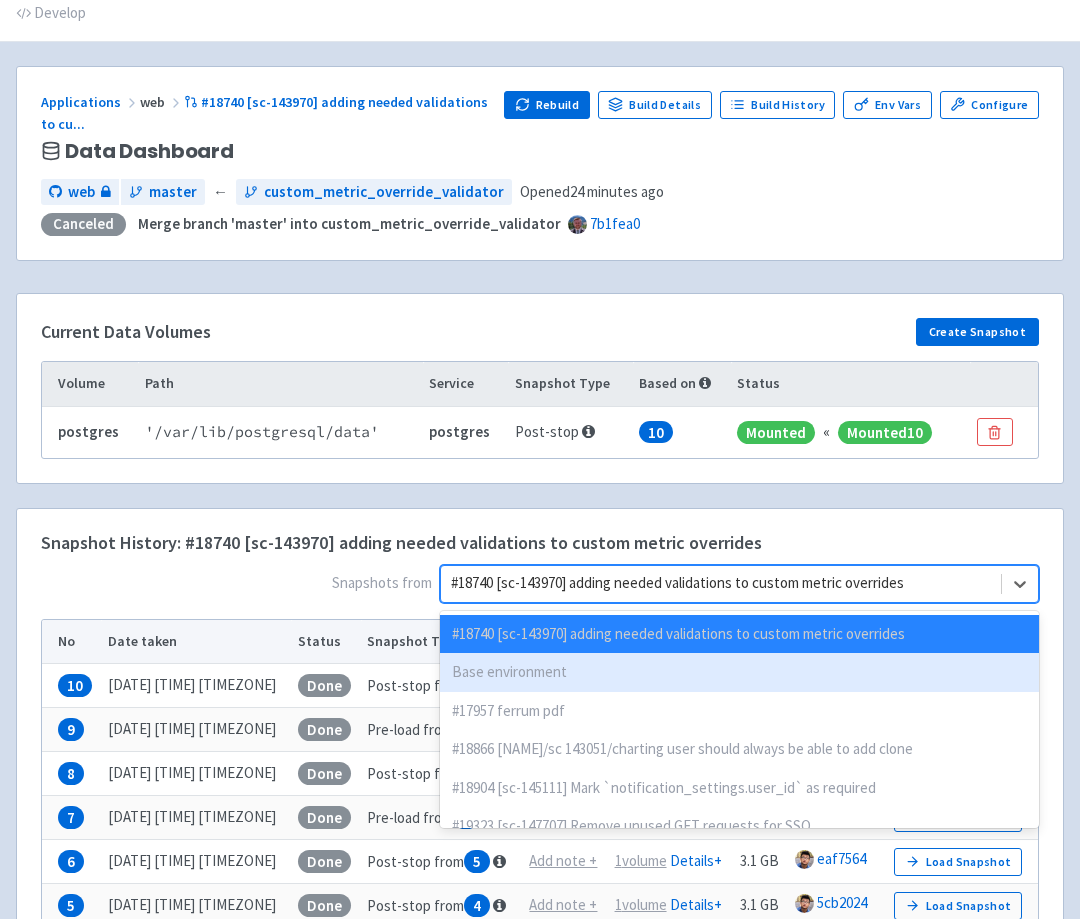 click on "Base environment" at bounding box center [739, 672] 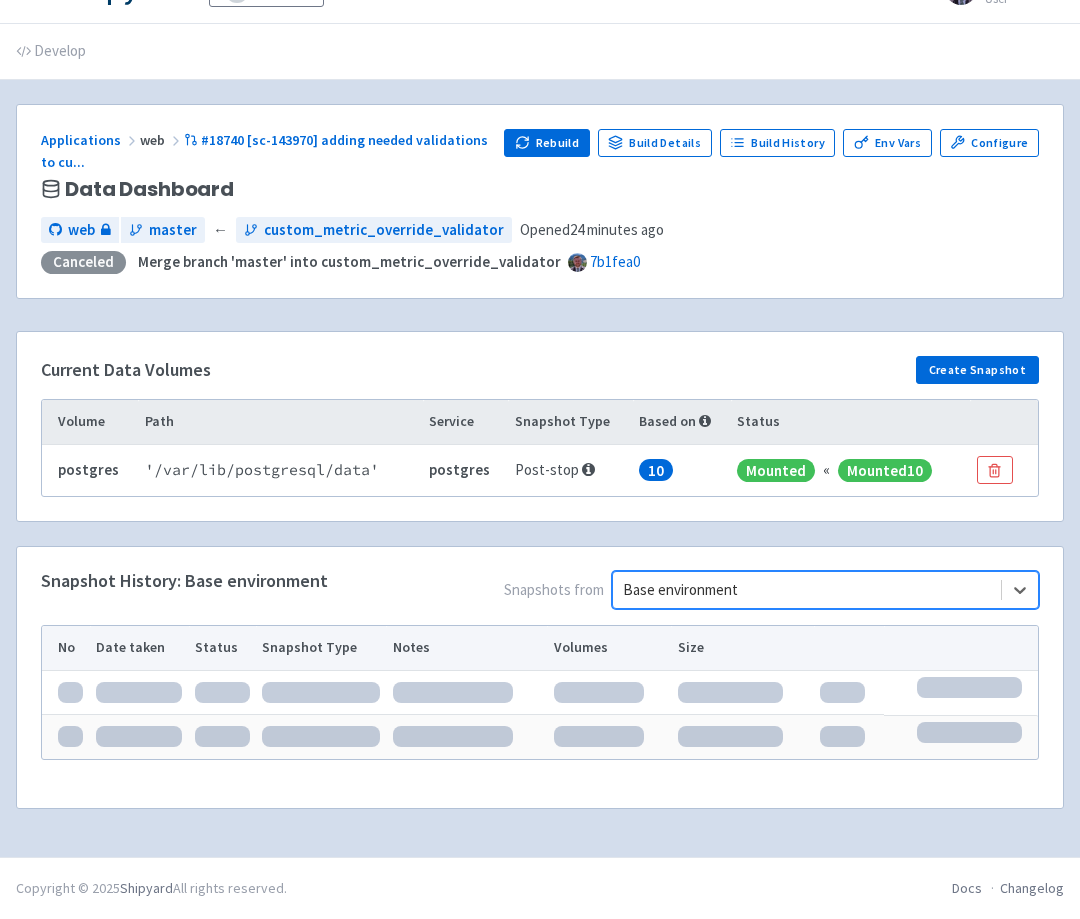 scroll, scrollTop: 83, scrollLeft: 0, axis: vertical 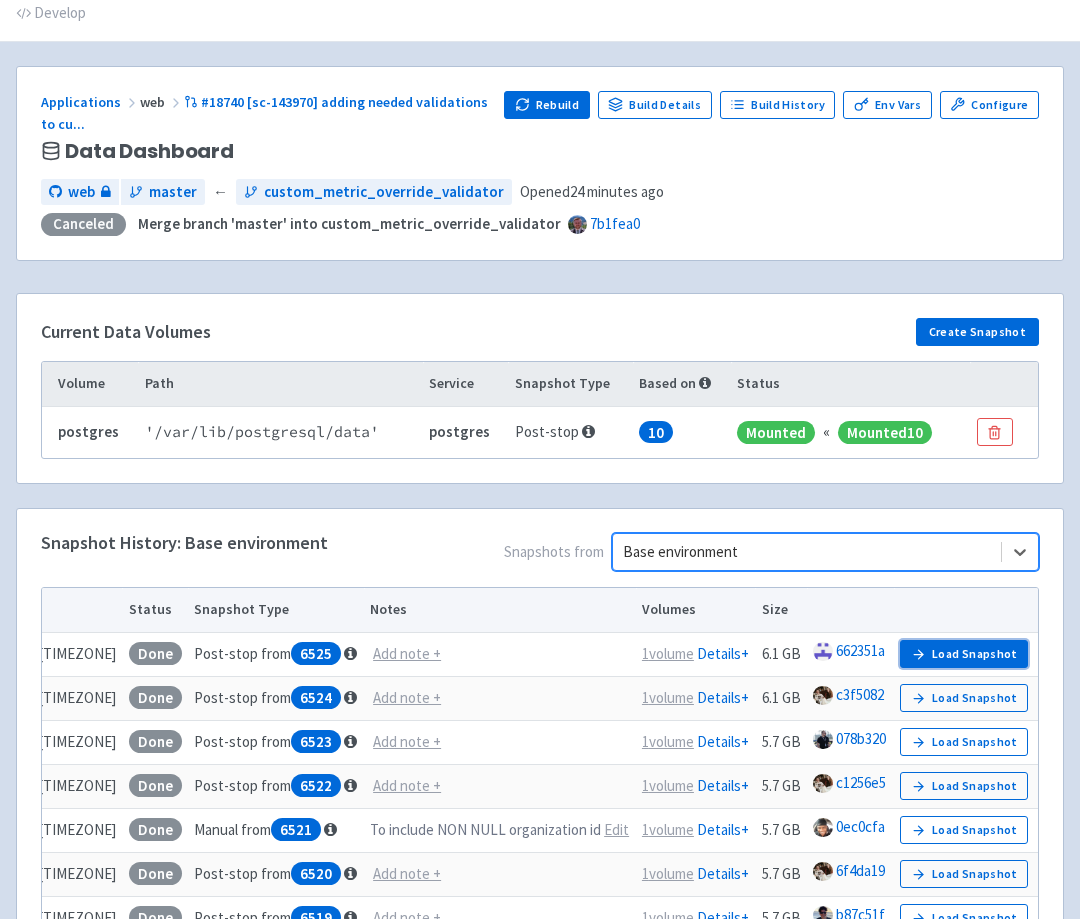 click on "Load Snapshot" at bounding box center (964, 654) 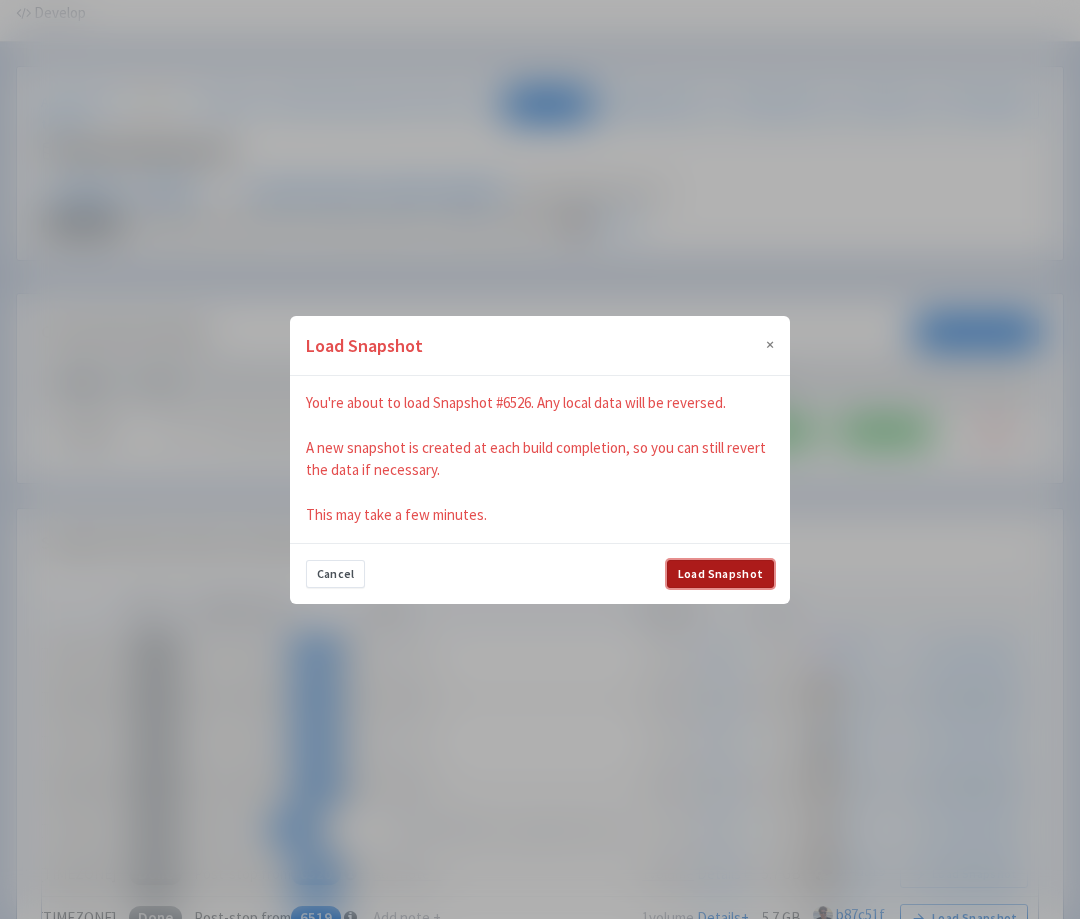 click on "Load Snapshot" at bounding box center (720, 574) 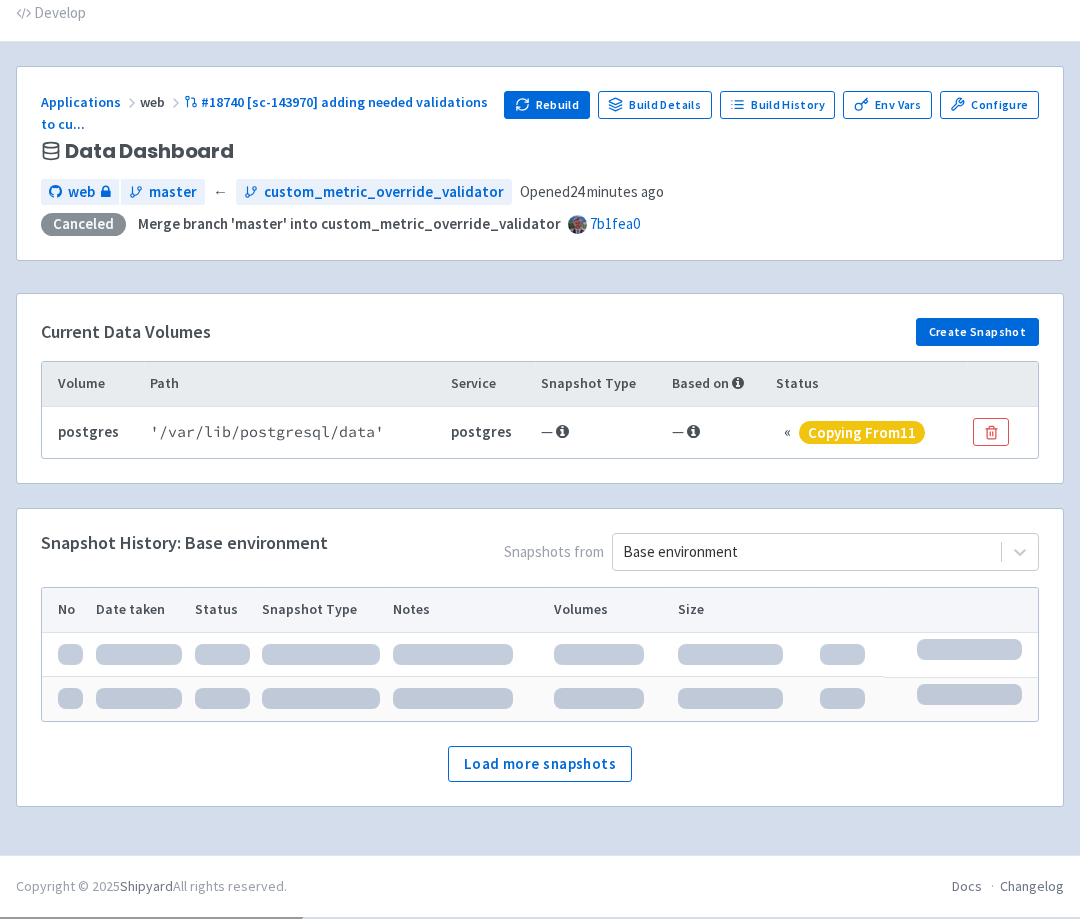 scroll, scrollTop: 81, scrollLeft: 0, axis: vertical 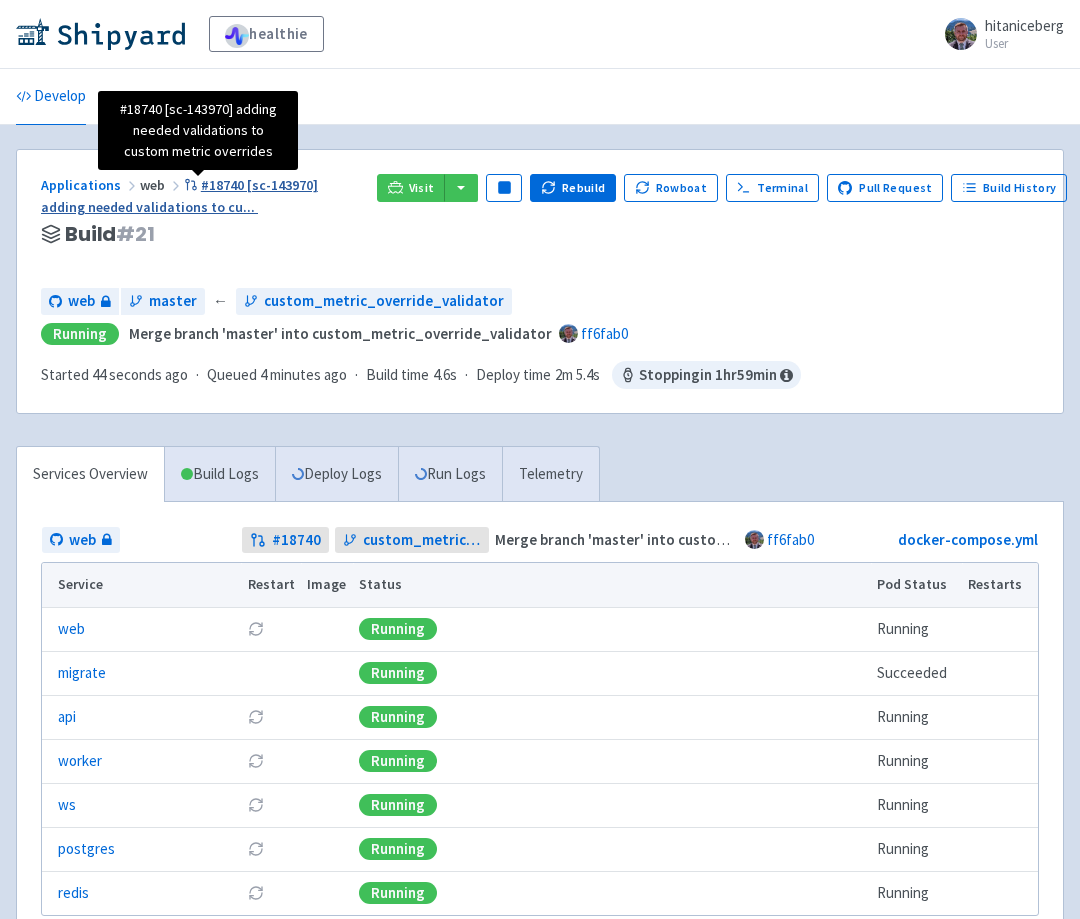 click on "#18740 [sc-143970] adding needed validations to cu ..." at bounding box center [179, 196] 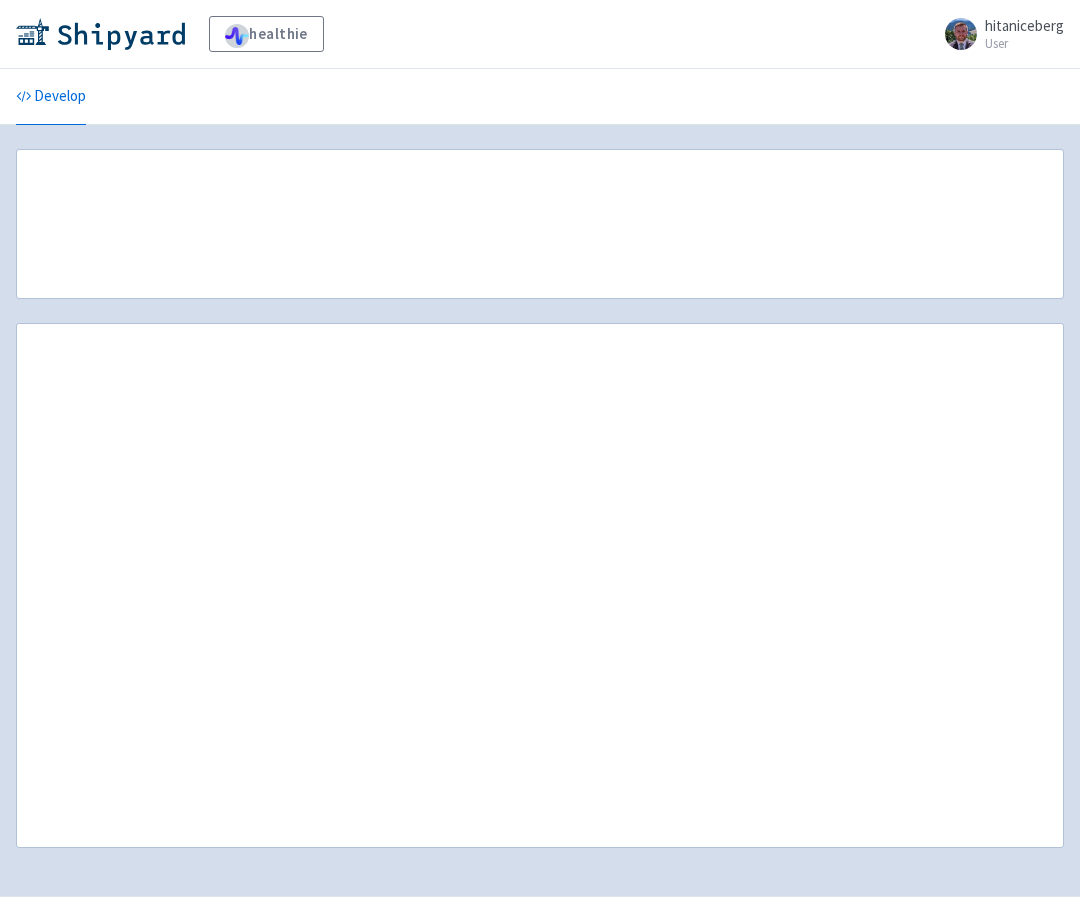 scroll, scrollTop: 0, scrollLeft: 0, axis: both 